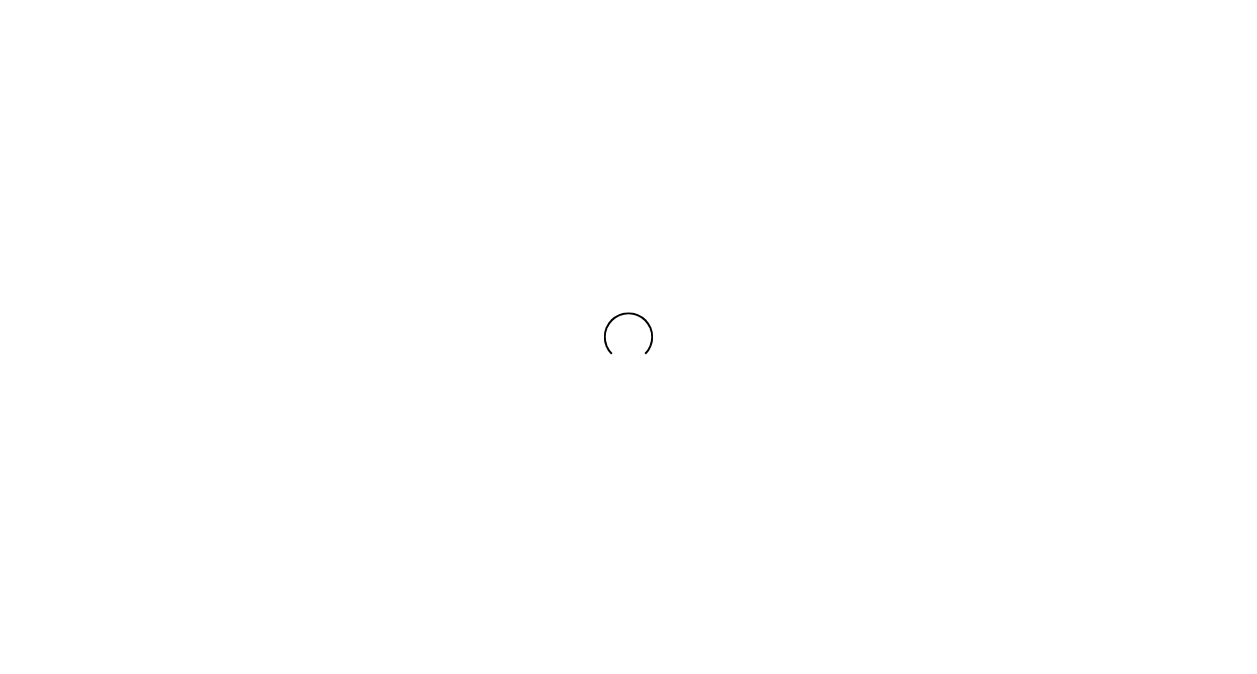 scroll, scrollTop: 0, scrollLeft: 0, axis: both 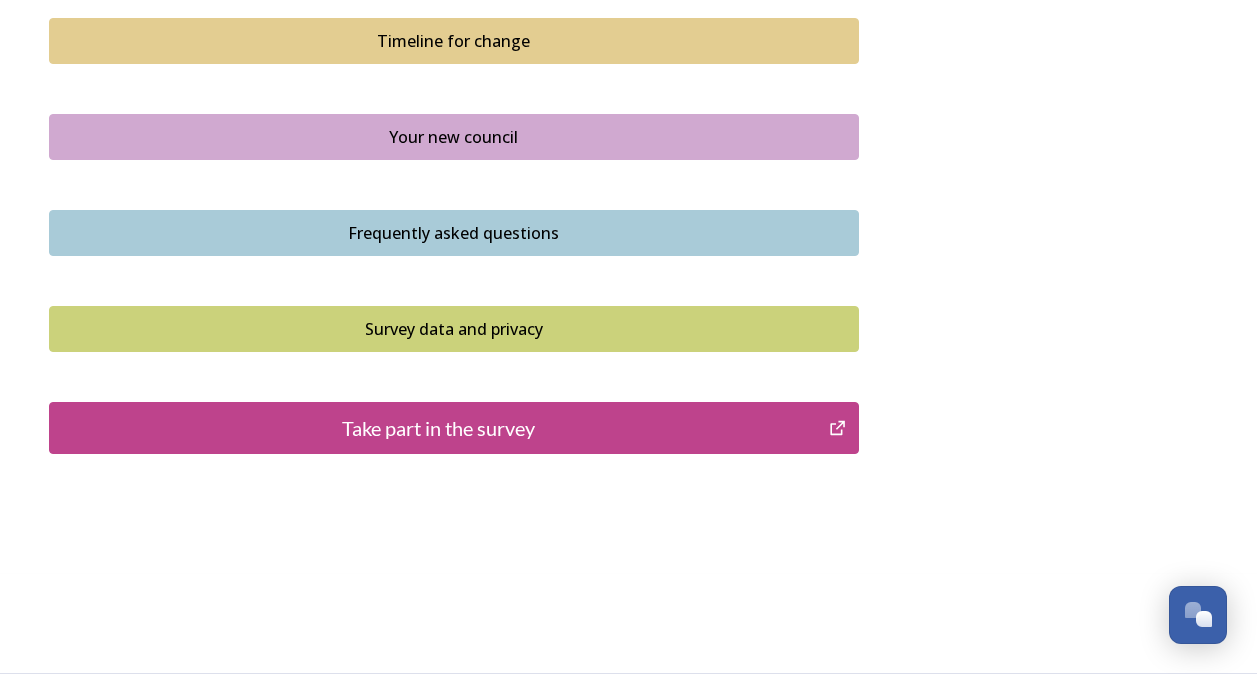 click on "Take part in the survey" at bounding box center [439, 428] 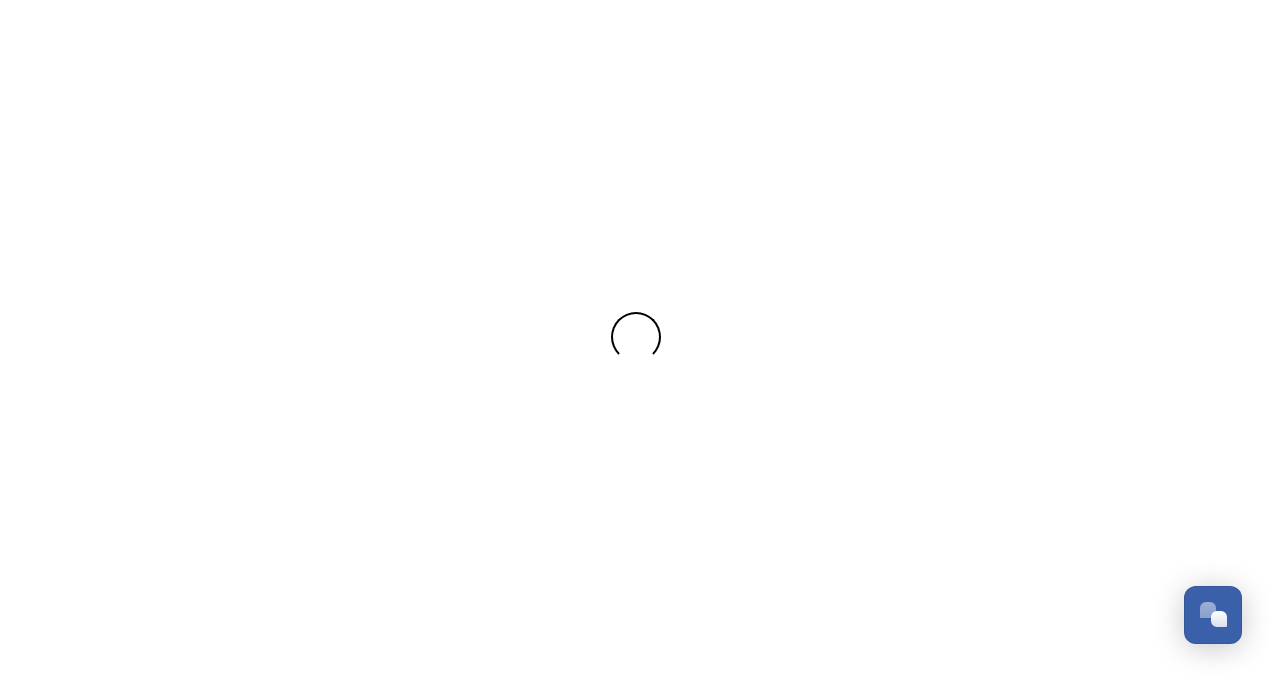 scroll, scrollTop: 0, scrollLeft: 0, axis: both 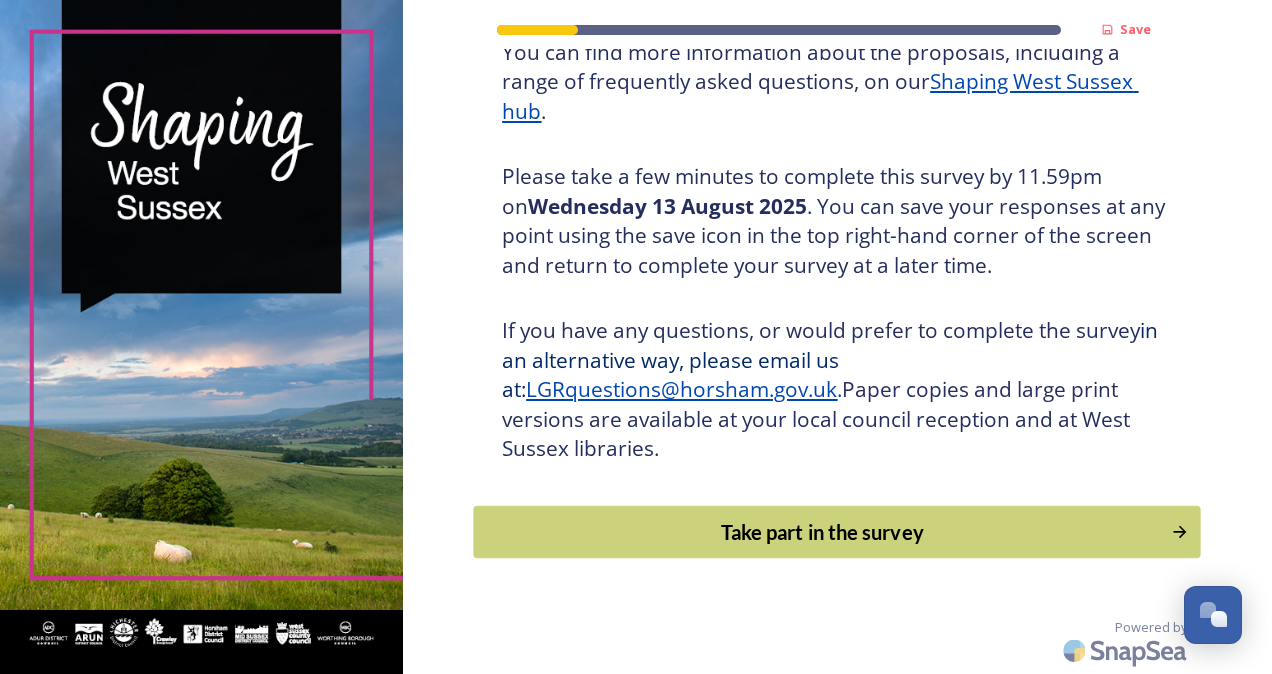 click on "Take part in the survey" at bounding box center (823, 532) 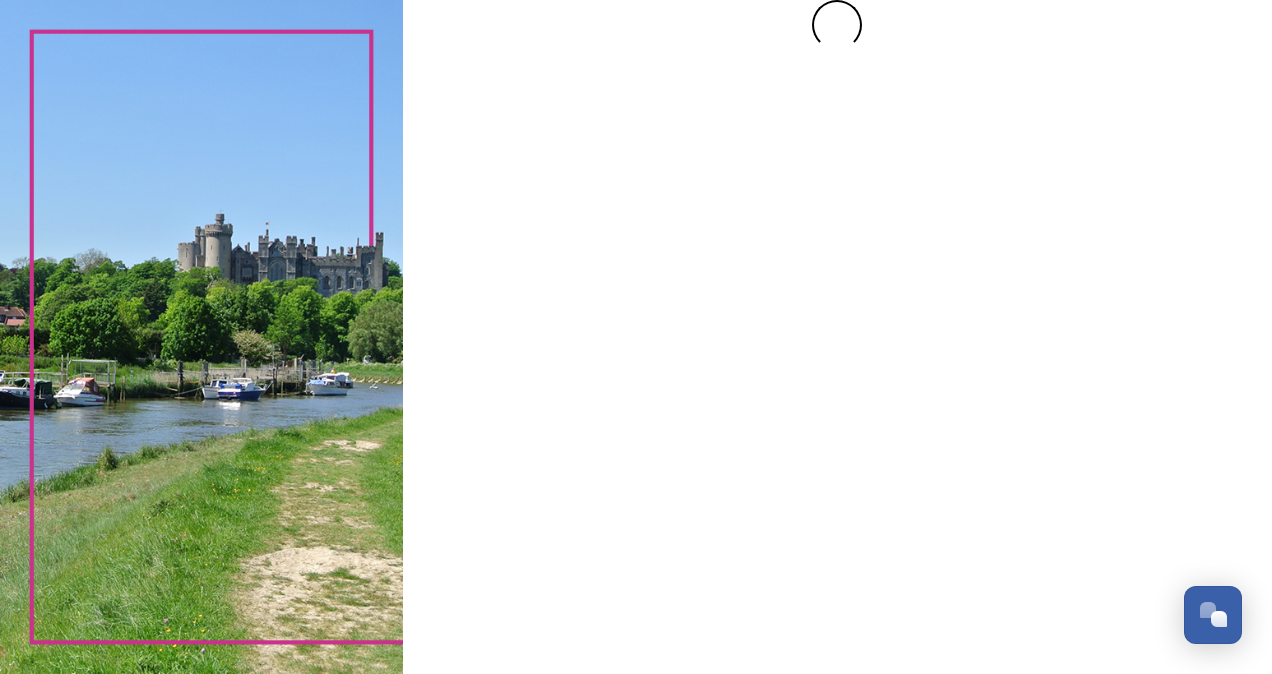 scroll, scrollTop: 0, scrollLeft: 0, axis: both 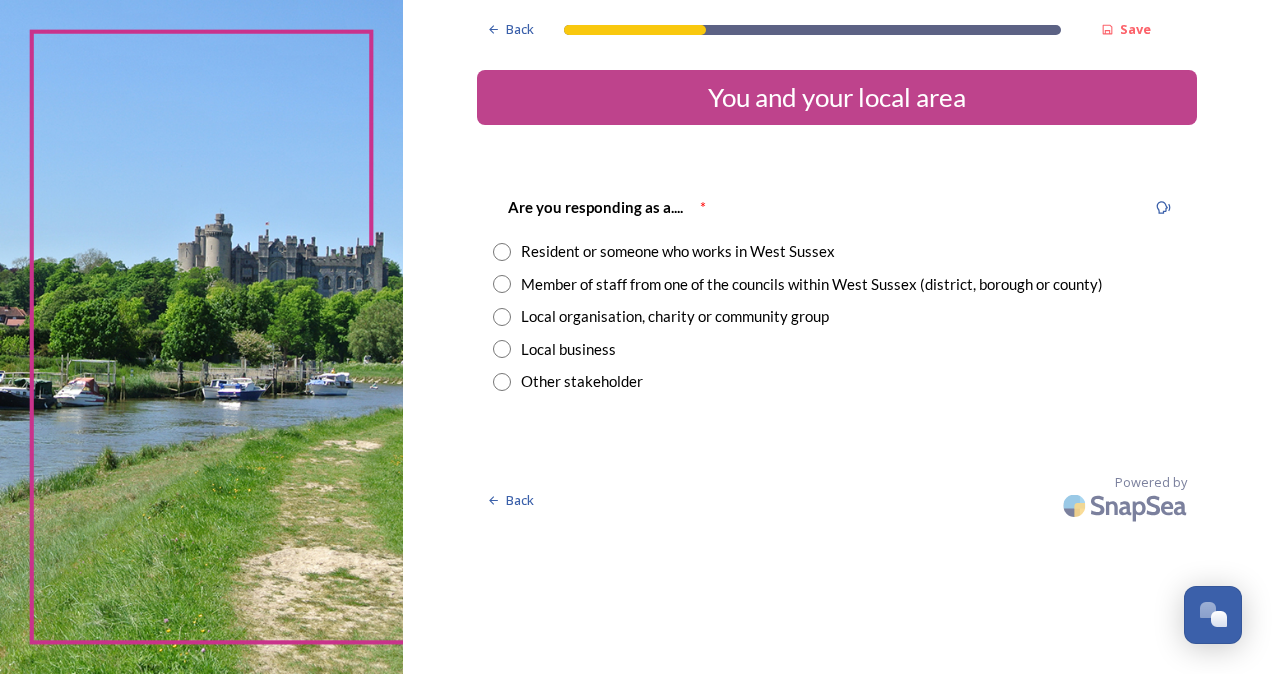 click at bounding box center [502, 252] 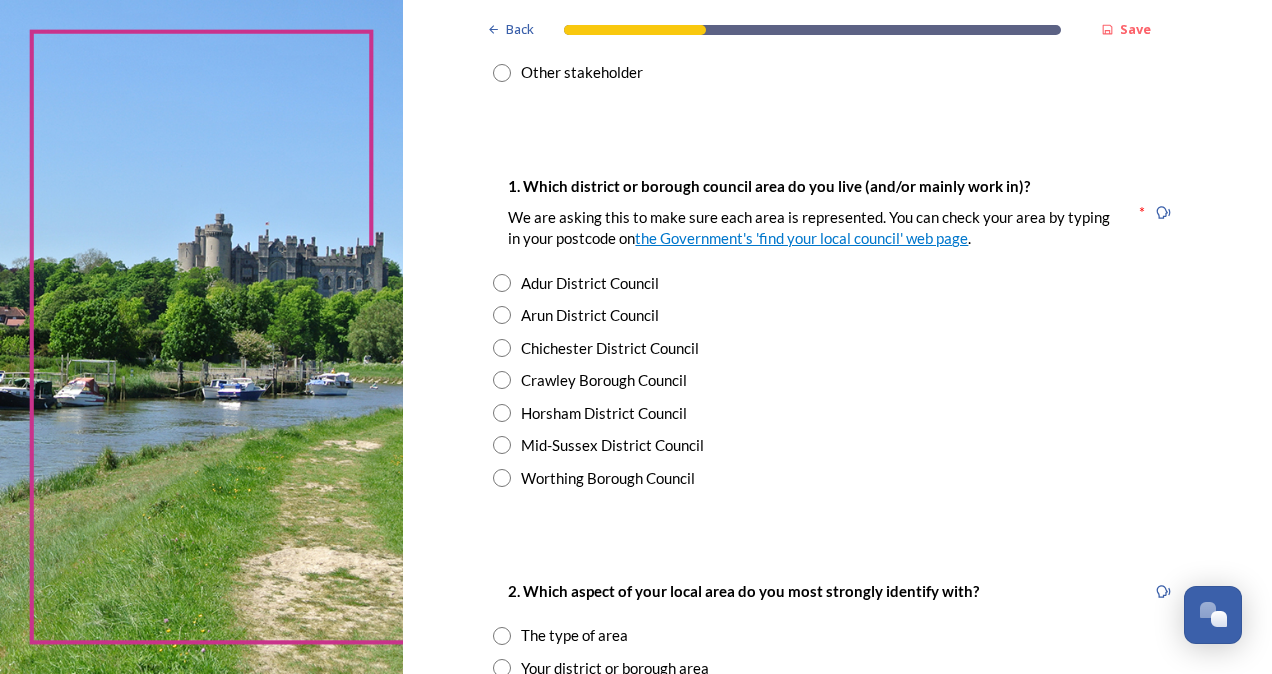 scroll, scrollTop: 440, scrollLeft: 0, axis: vertical 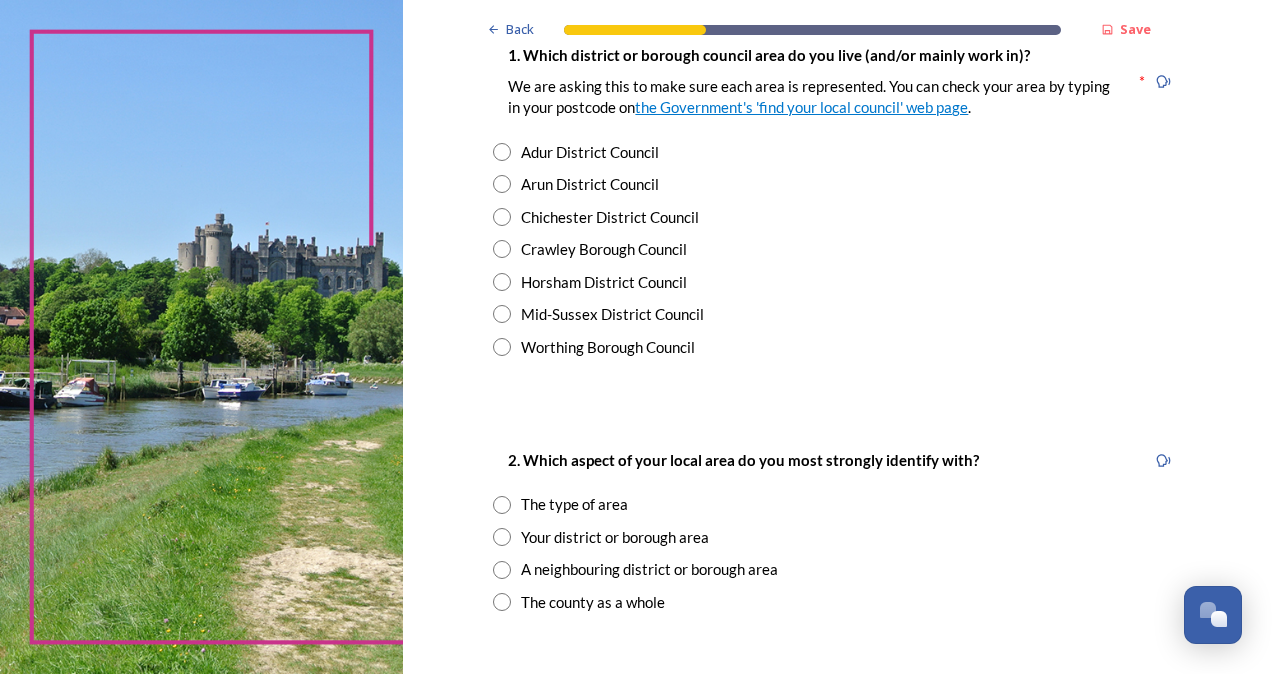 click at bounding box center (502, 152) 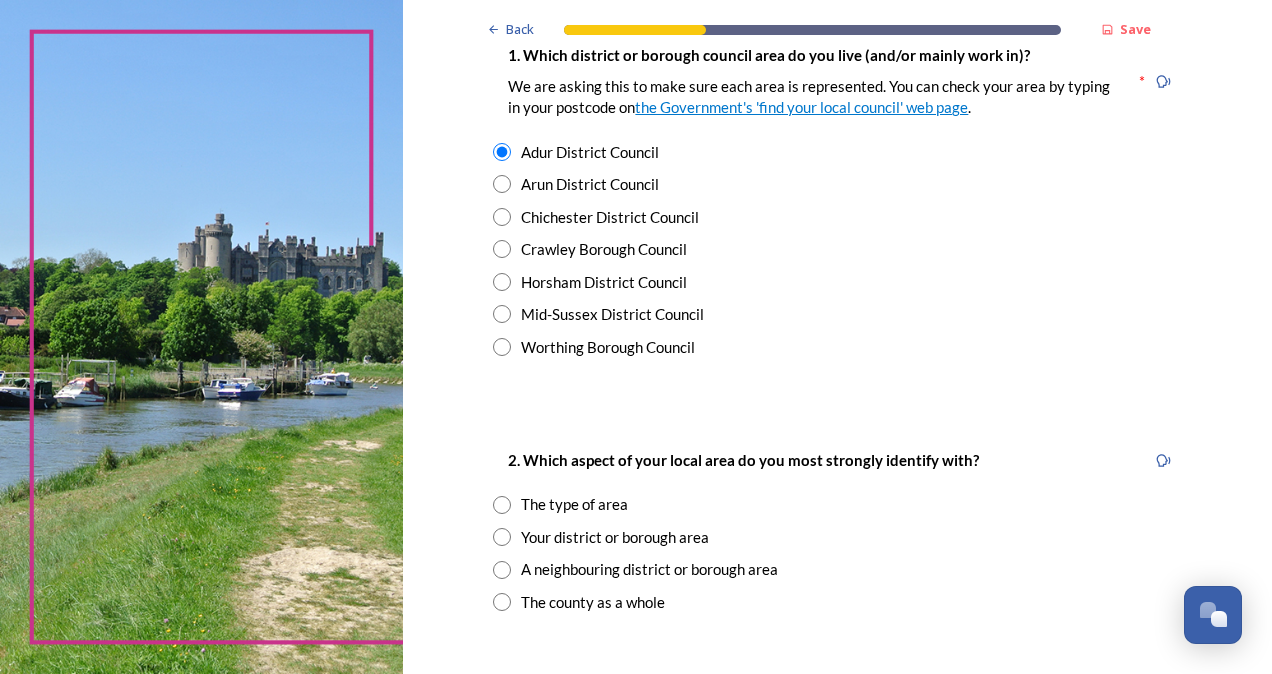 click at bounding box center [502, 152] 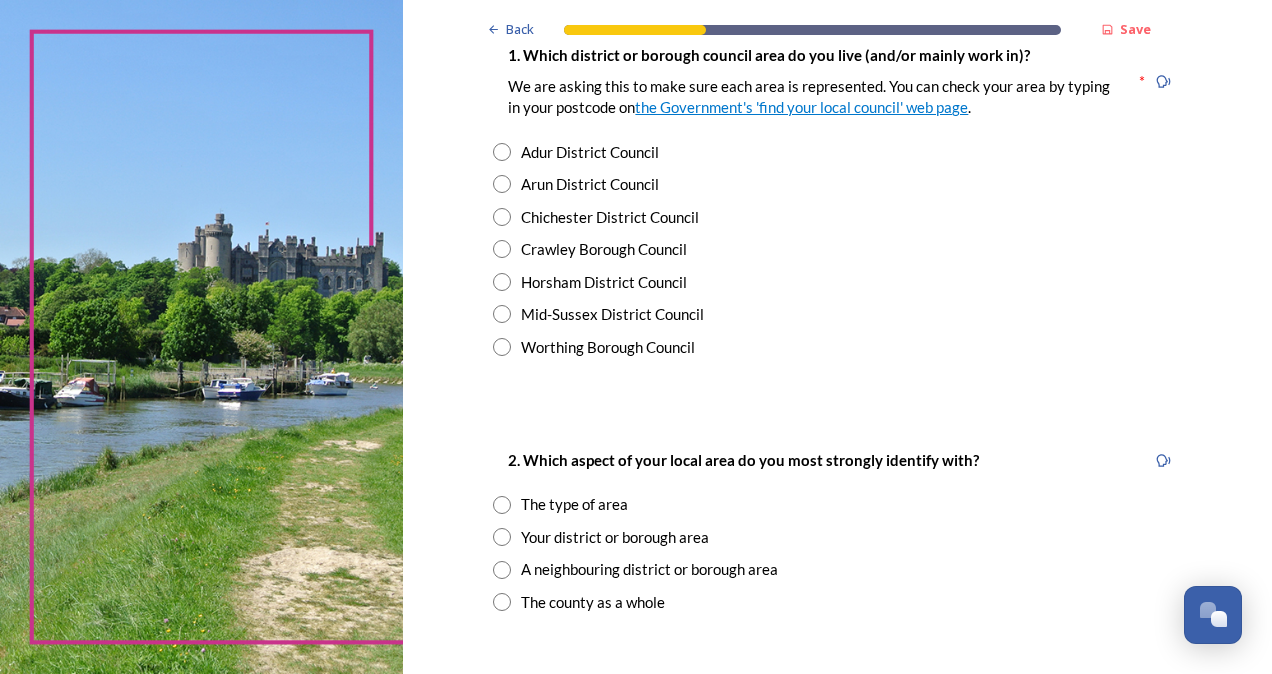 click at bounding box center [502, 152] 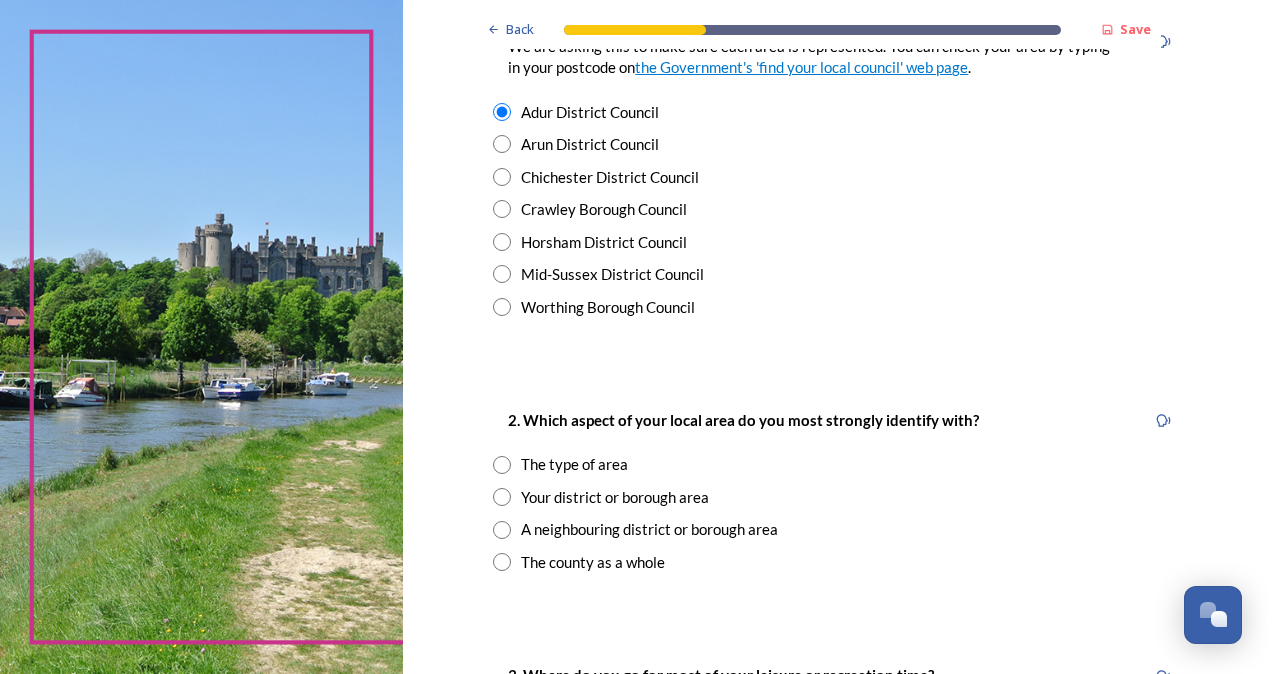 scroll, scrollTop: 520, scrollLeft: 0, axis: vertical 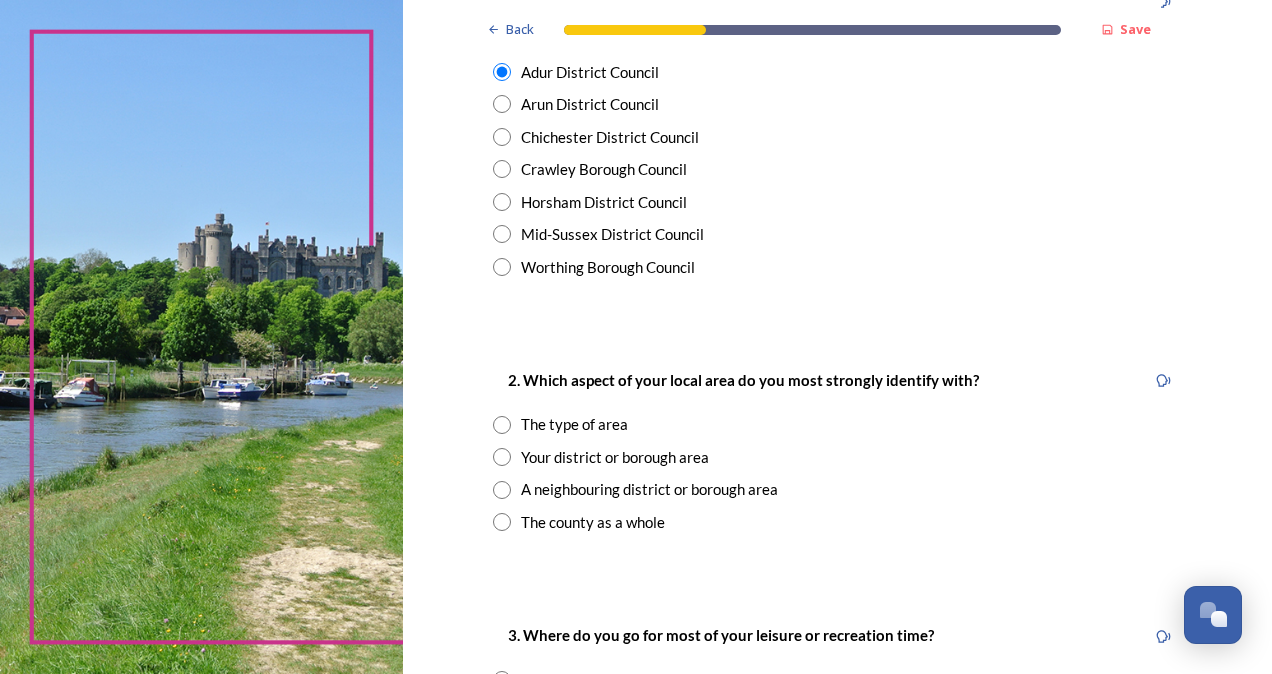 click at bounding box center [502, 425] 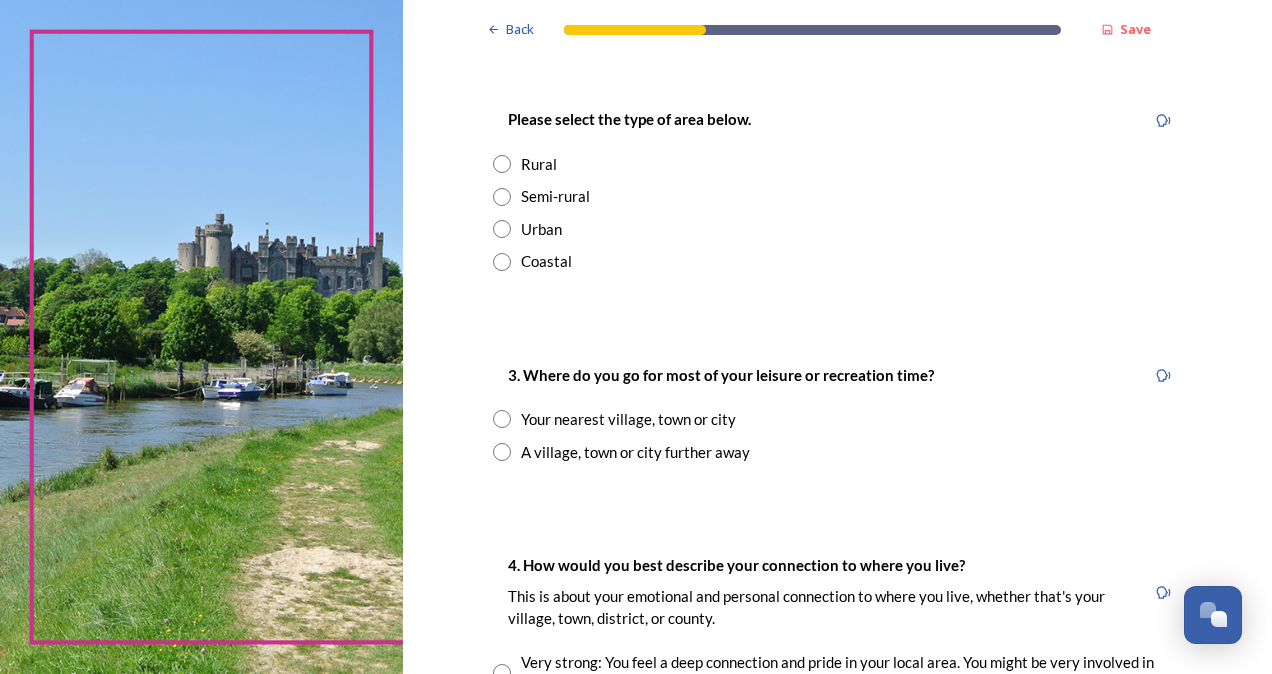 scroll, scrollTop: 1040, scrollLeft: 0, axis: vertical 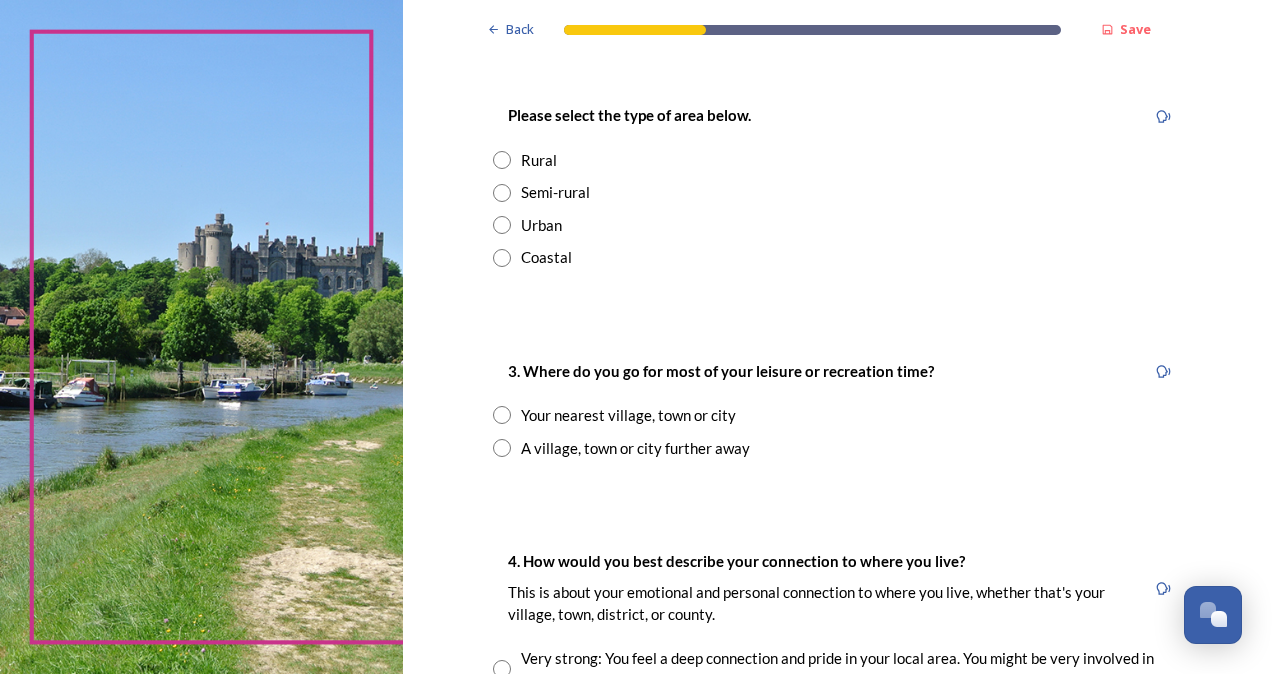 click at bounding box center [502, 258] 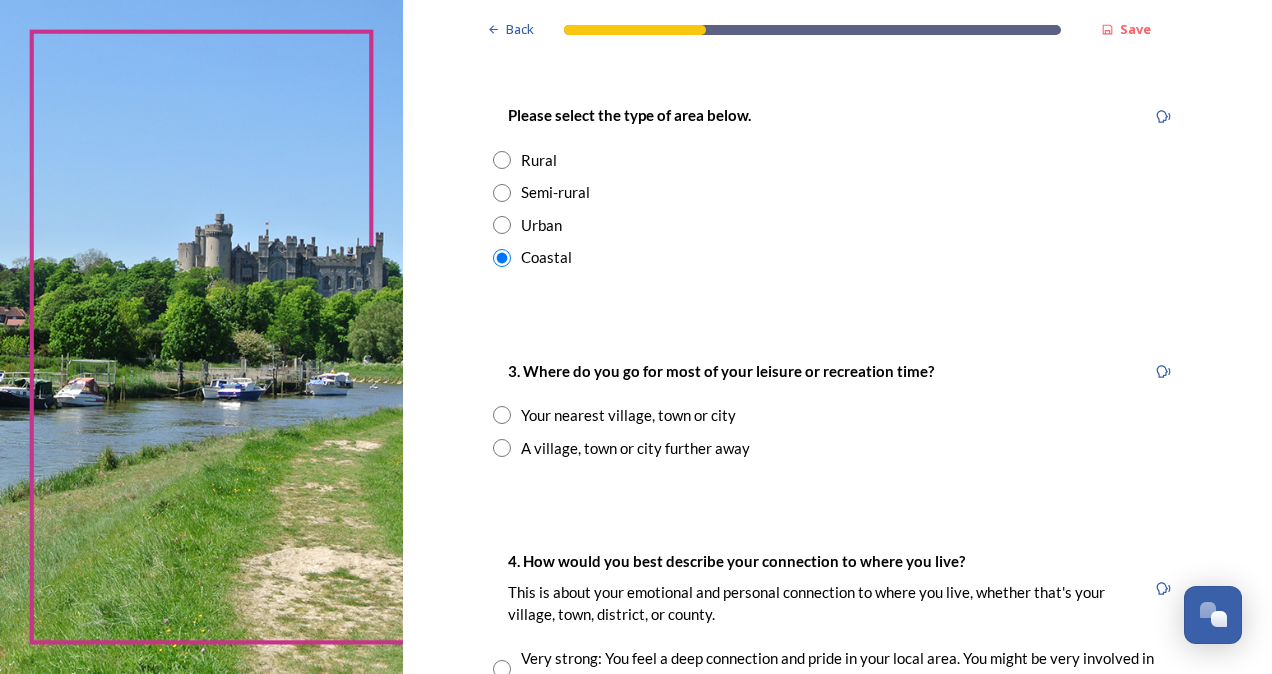 click at bounding box center [502, 415] 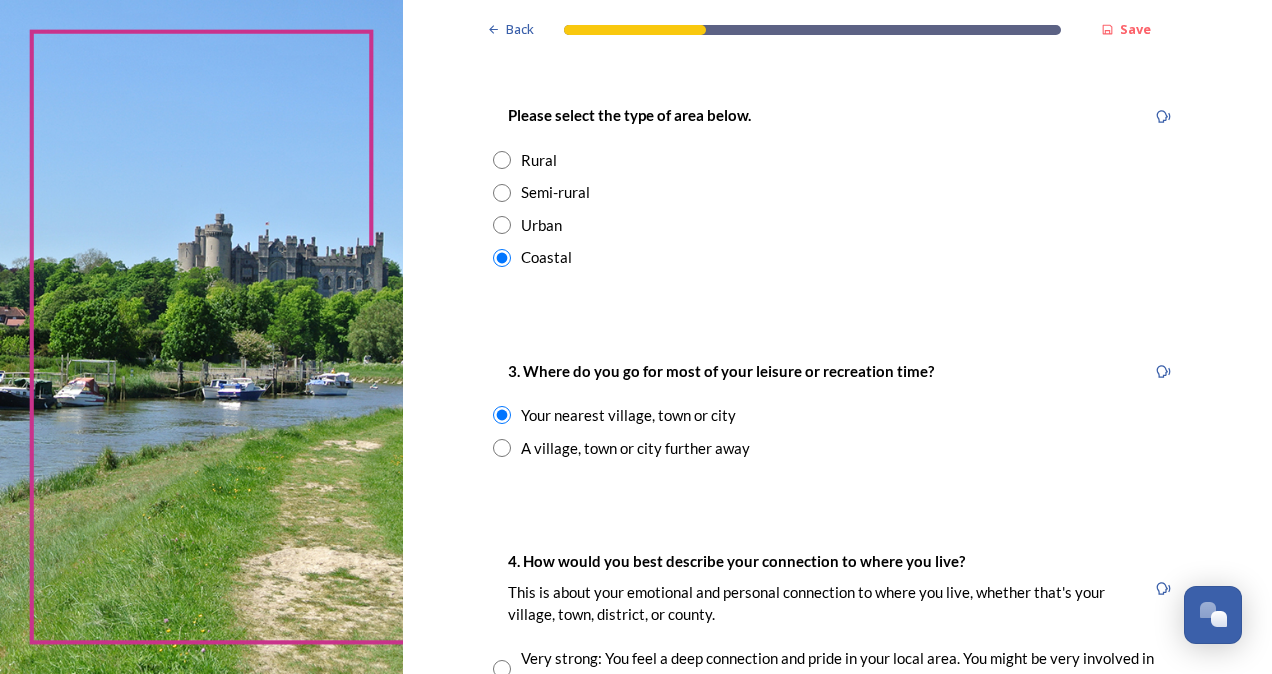 click at bounding box center (502, 415) 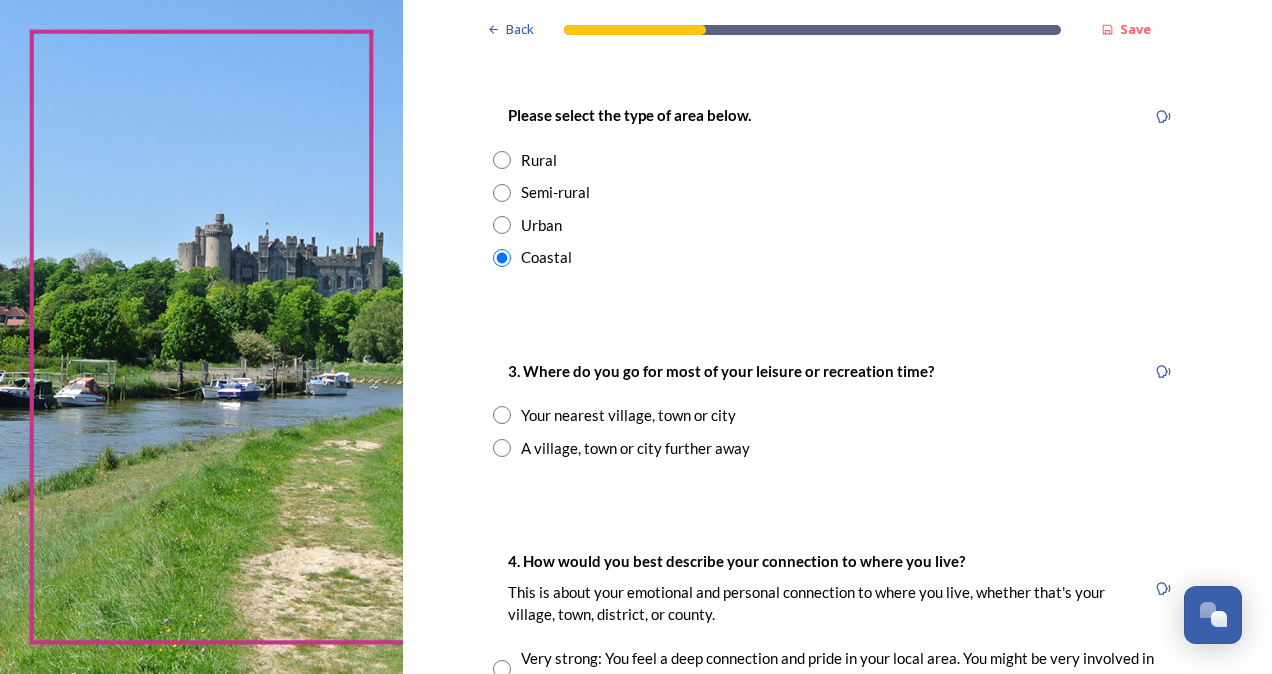 click at bounding box center (502, 415) 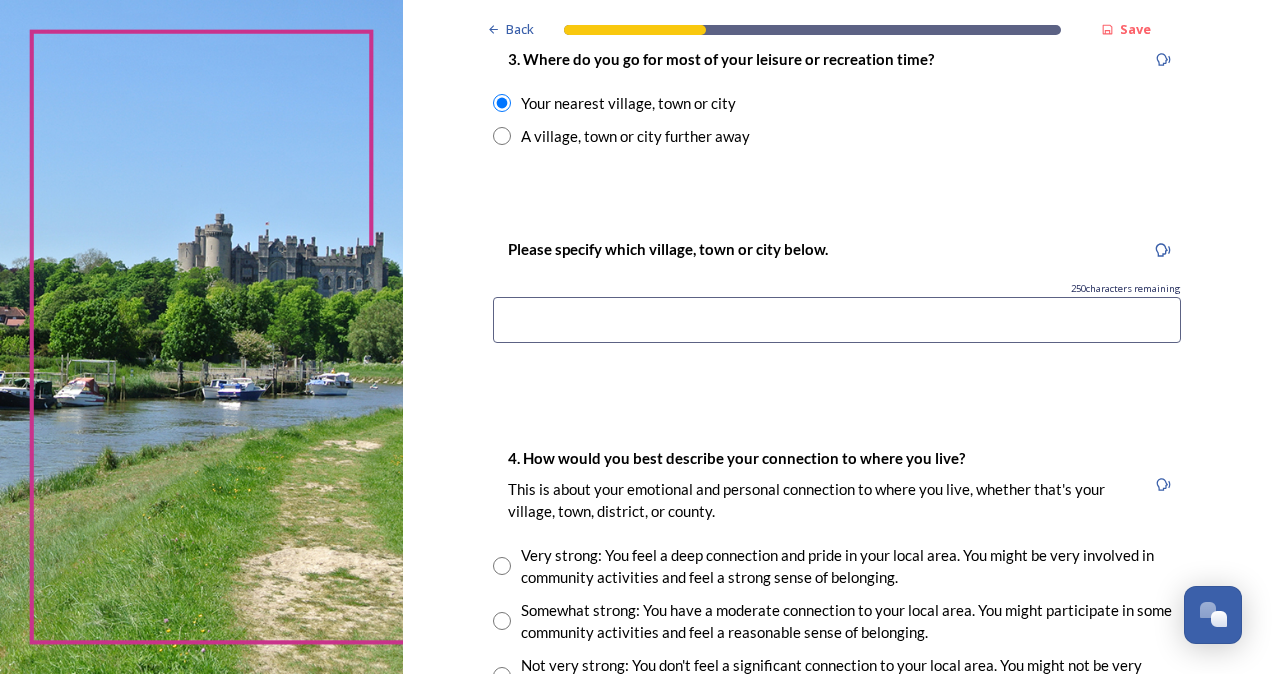 scroll, scrollTop: 1400, scrollLeft: 0, axis: vertical 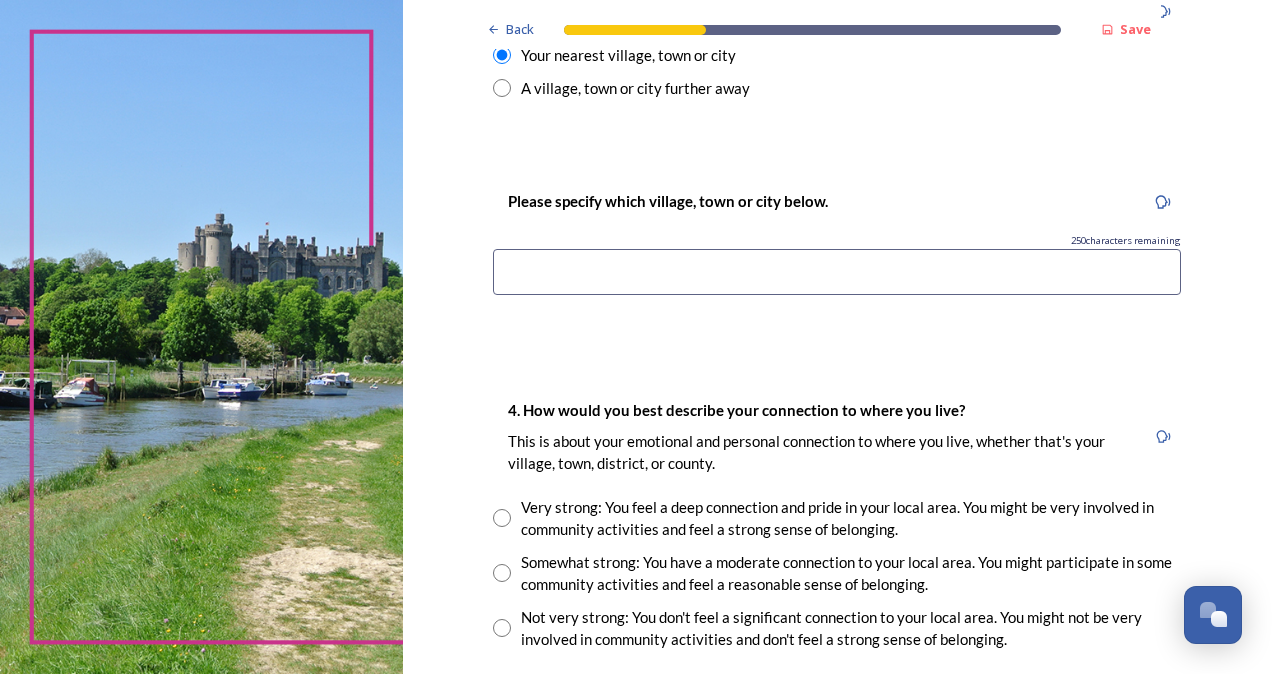 click at bounding box center [837, 272] 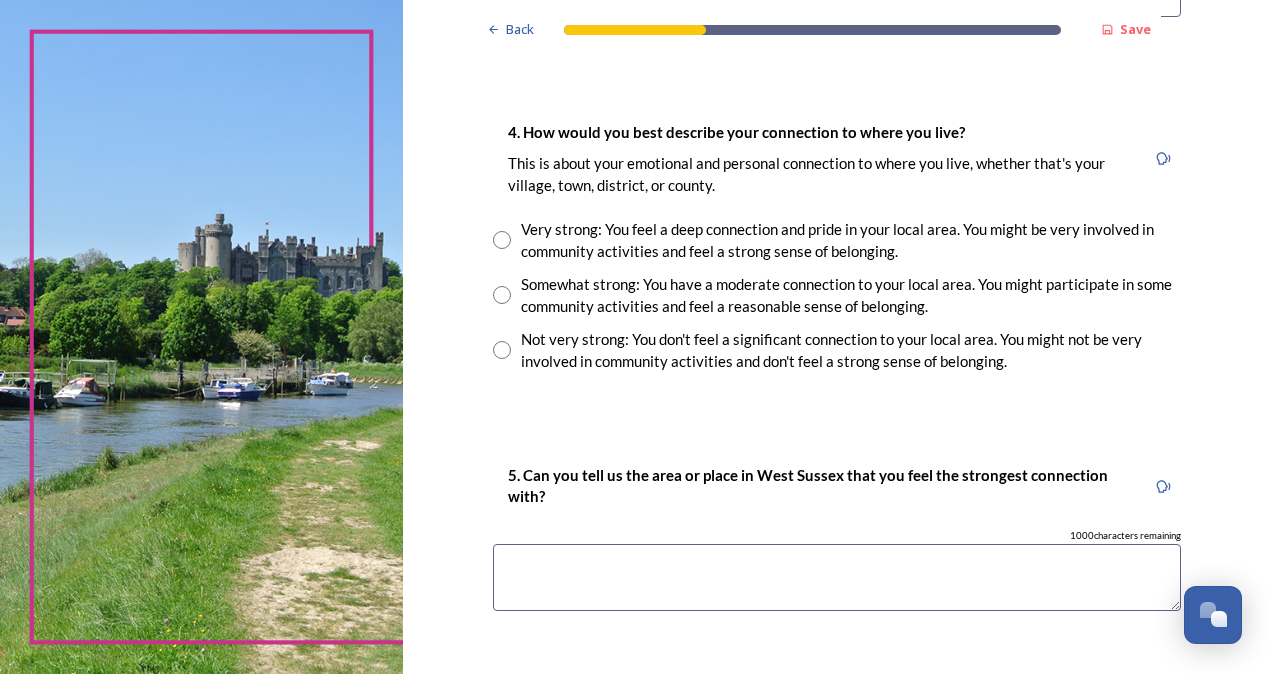 scroll, scrollTop: 1680, scrollLeft: 0, axis: vertical 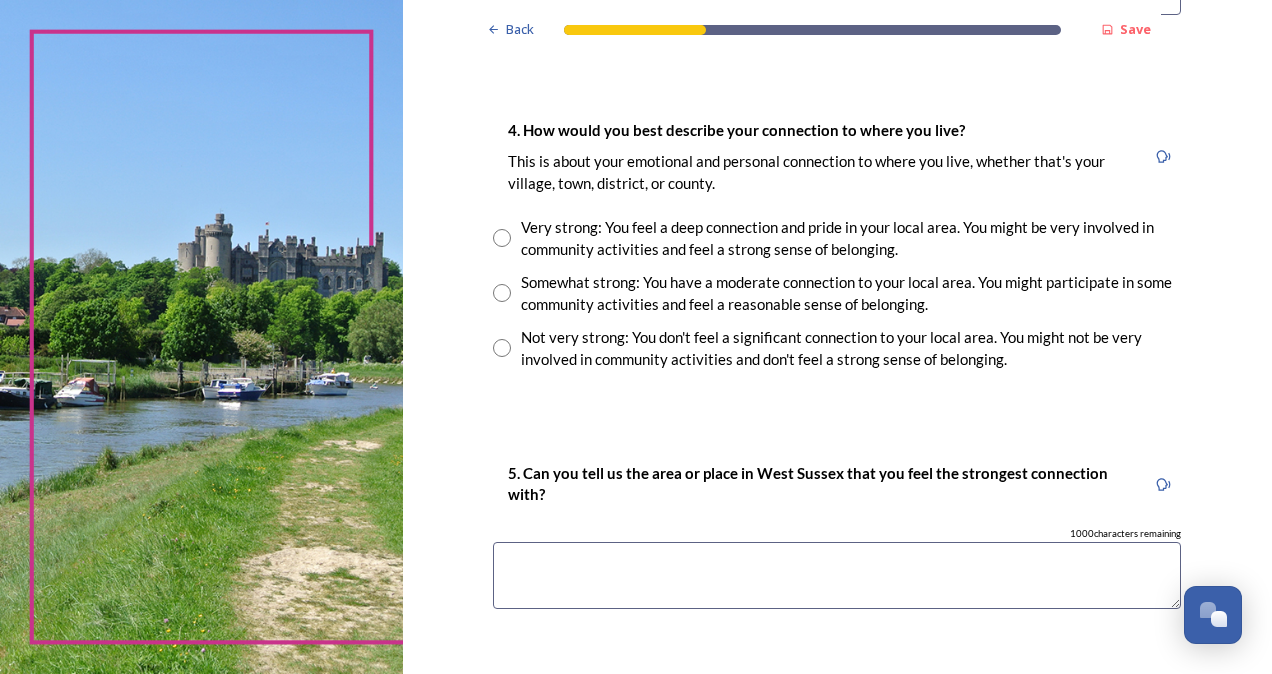 type on "lancing" 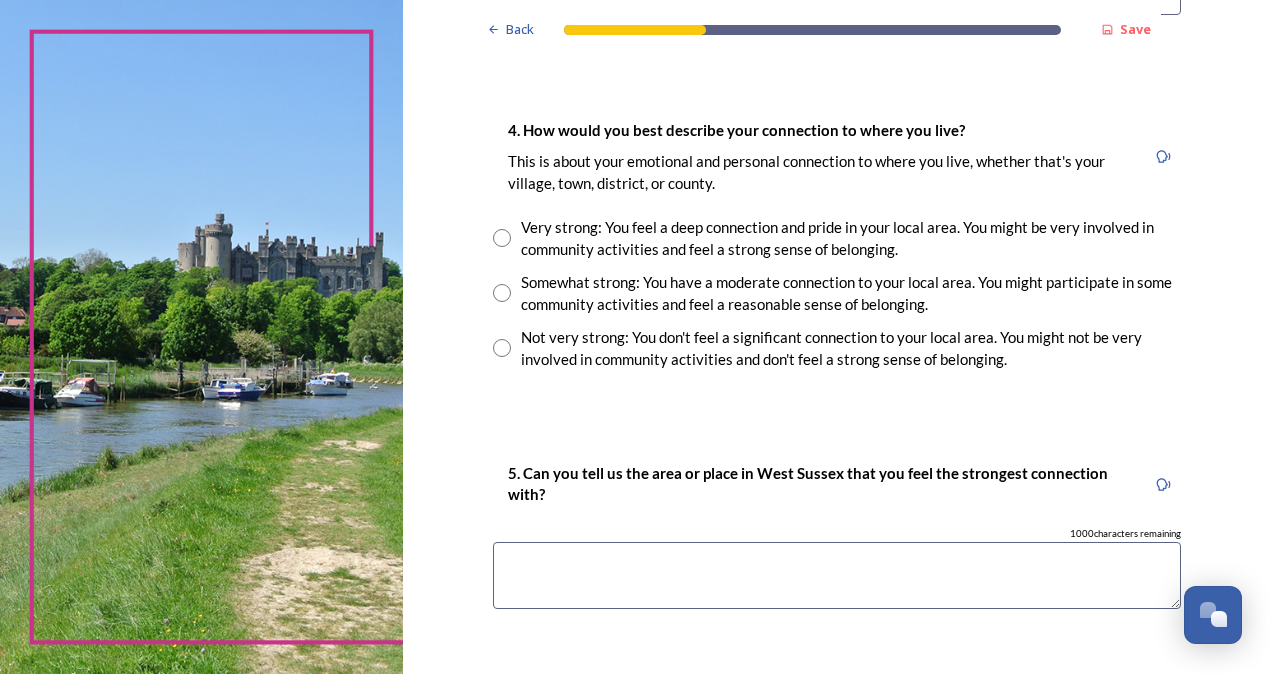 radio on "true" 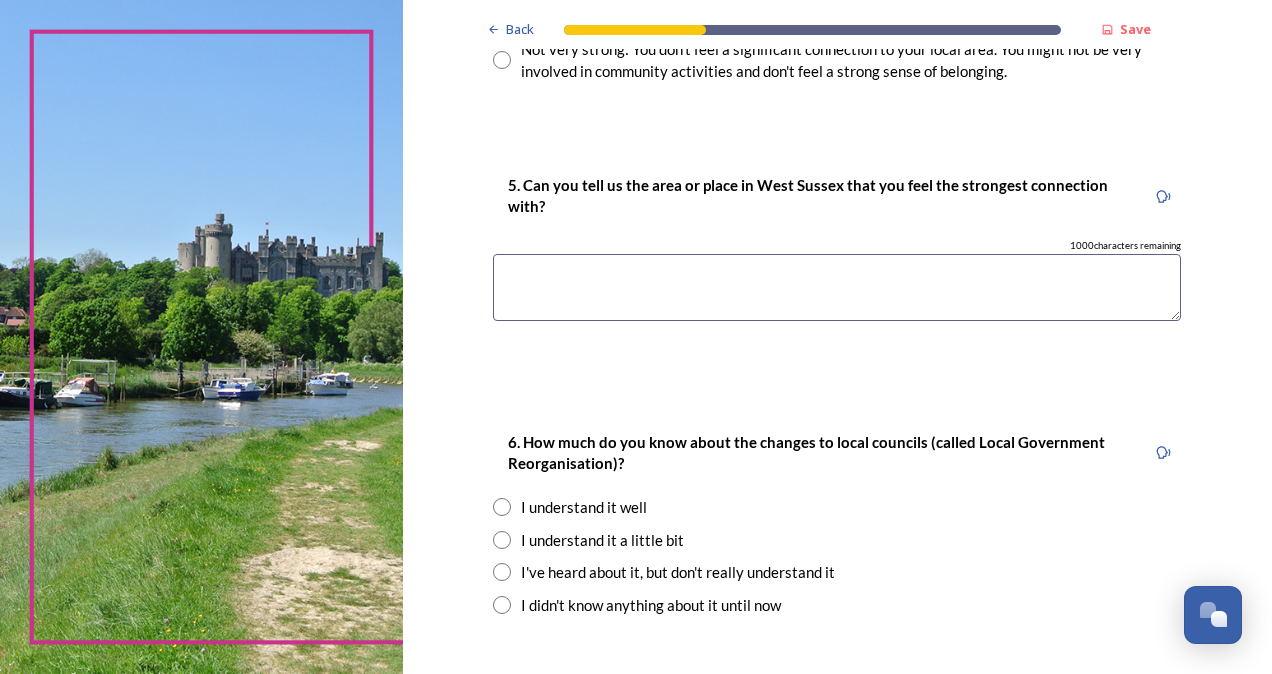 scroll, scrollTop: 2000, scrollLeft: 0, axis: vertical 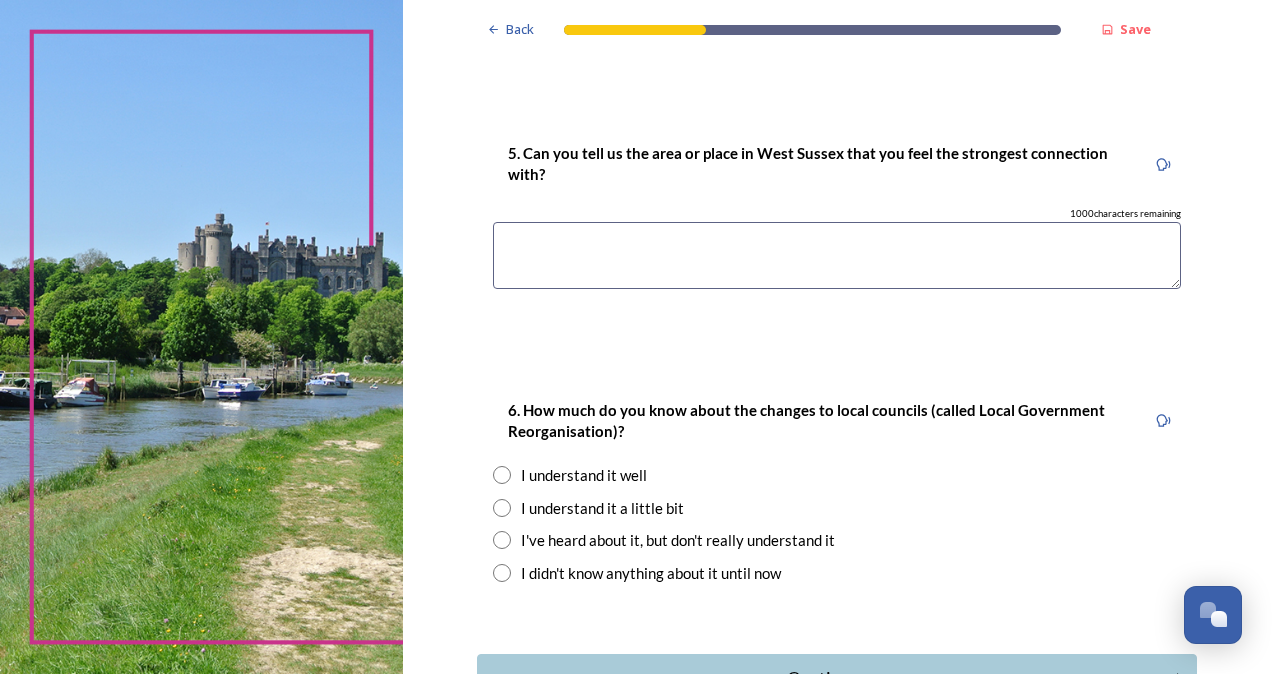 click at bounding box center (837, 255) 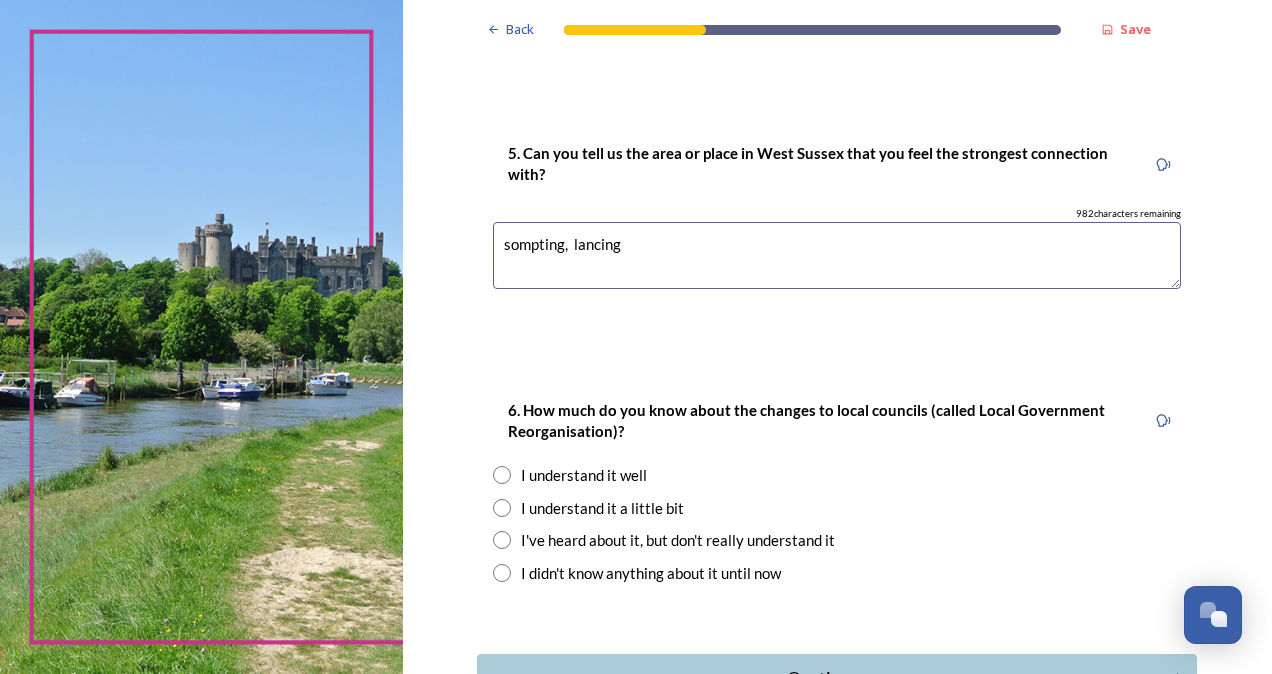 type on "sompting,  lancing" 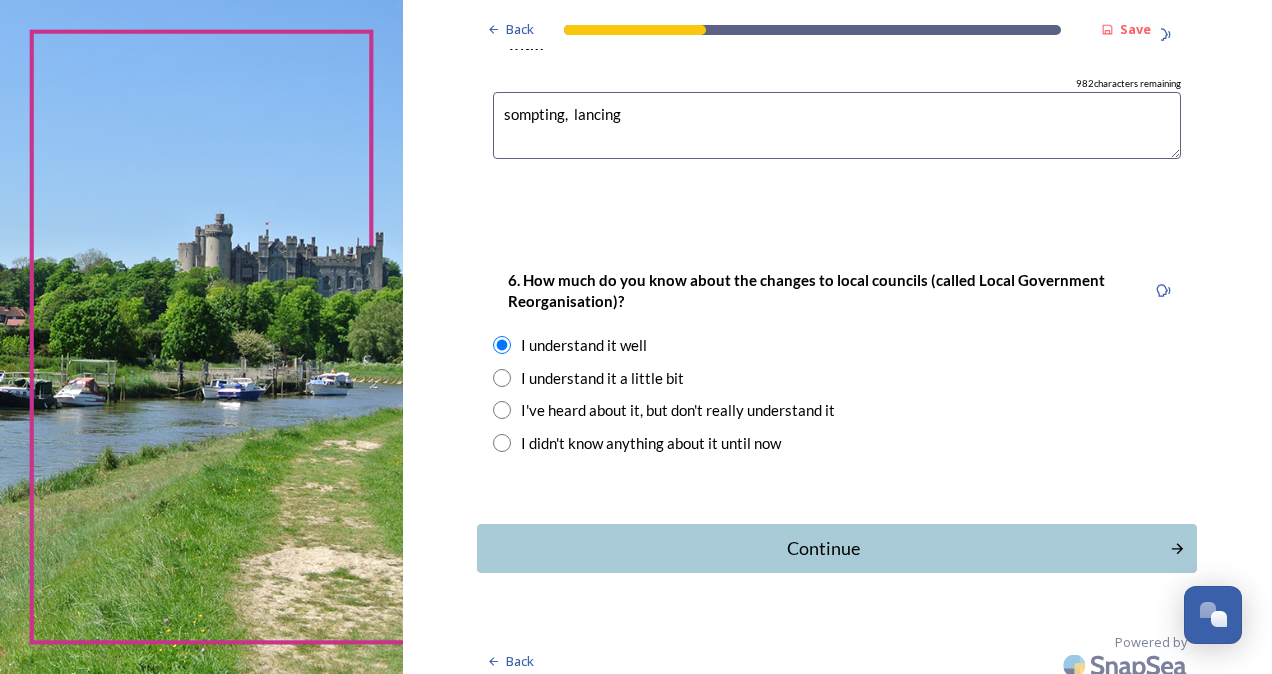 scroll, scrollTop: 2145, scrollLeft: 0, axis: vertical 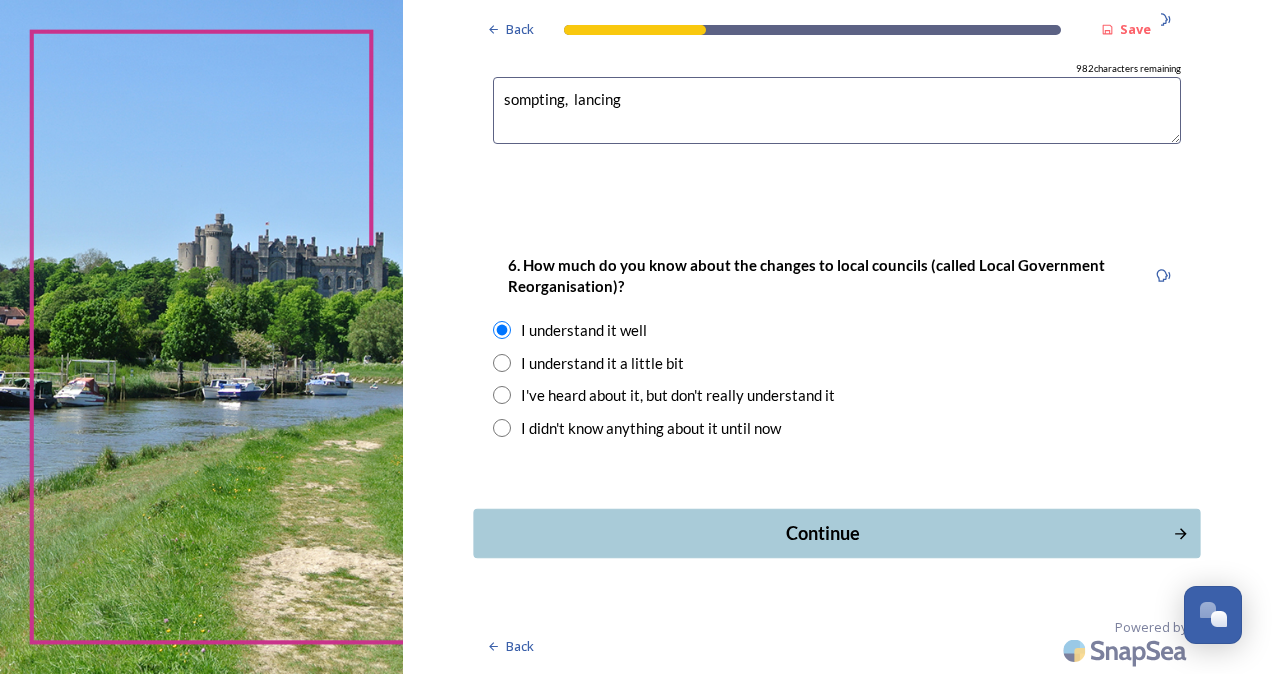 click on "Continue" at bounding box center (823, 533) 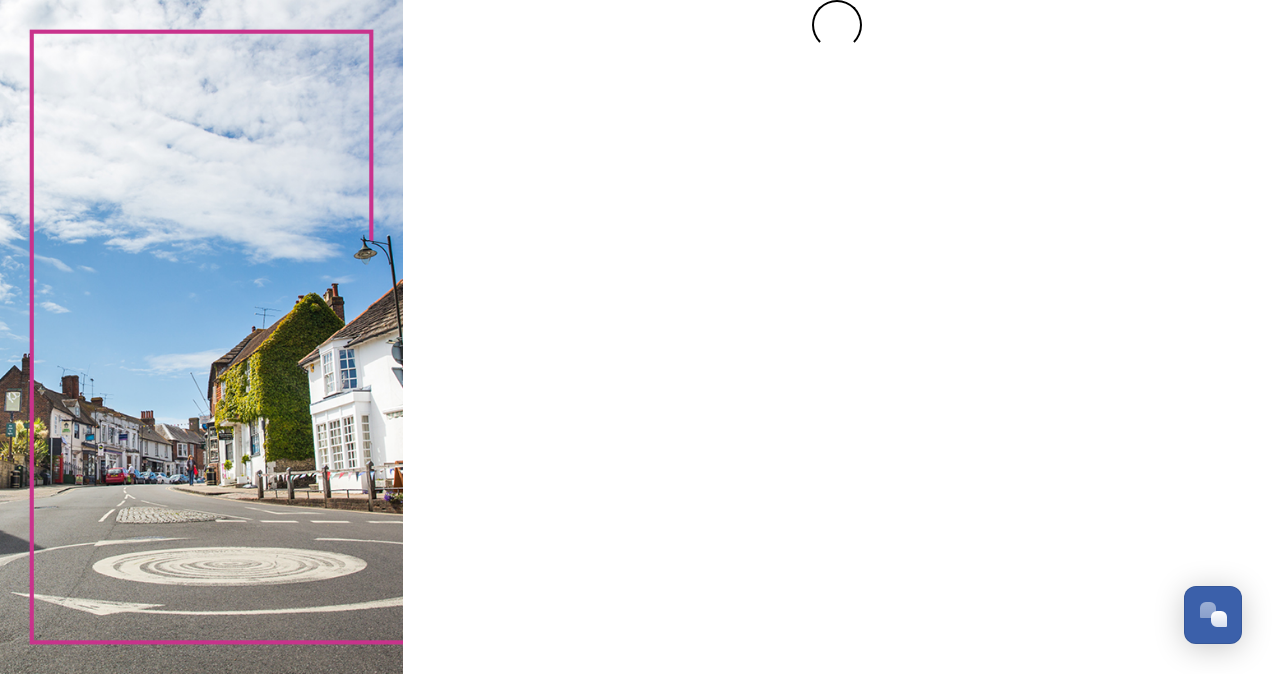 scroll, scrollTop: 0, scrollLeft: 0, axis: both 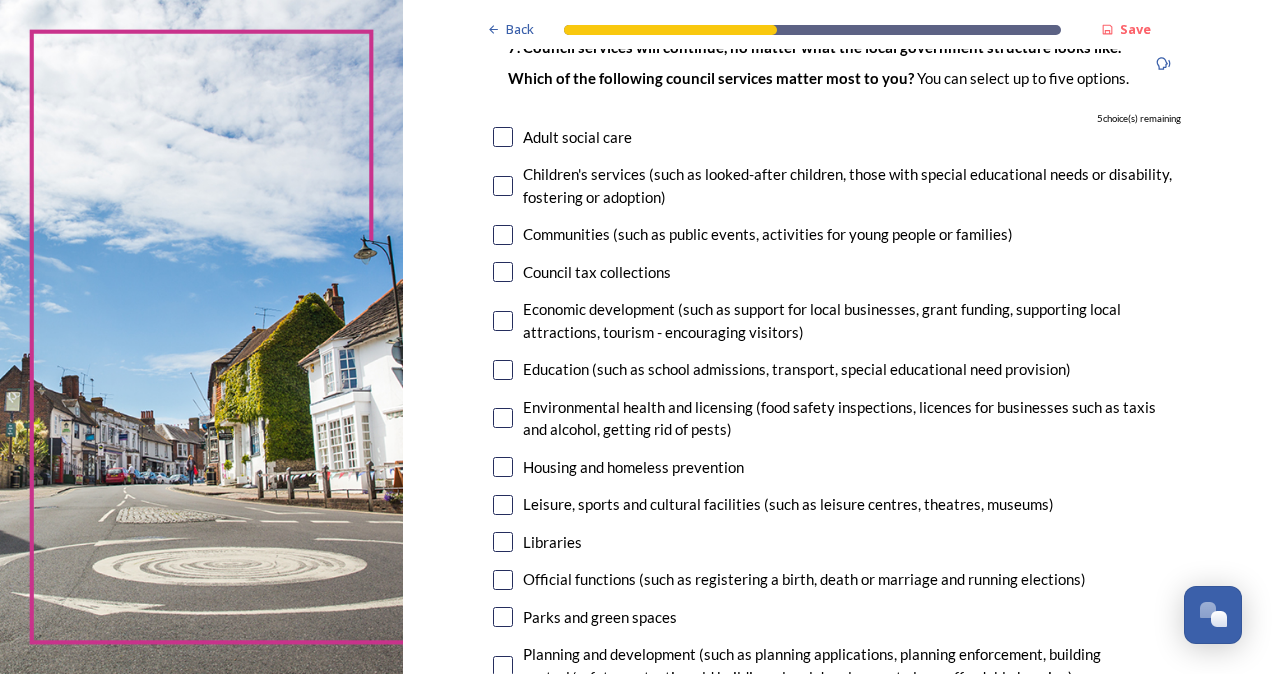 click at bounding box center [503, 137] 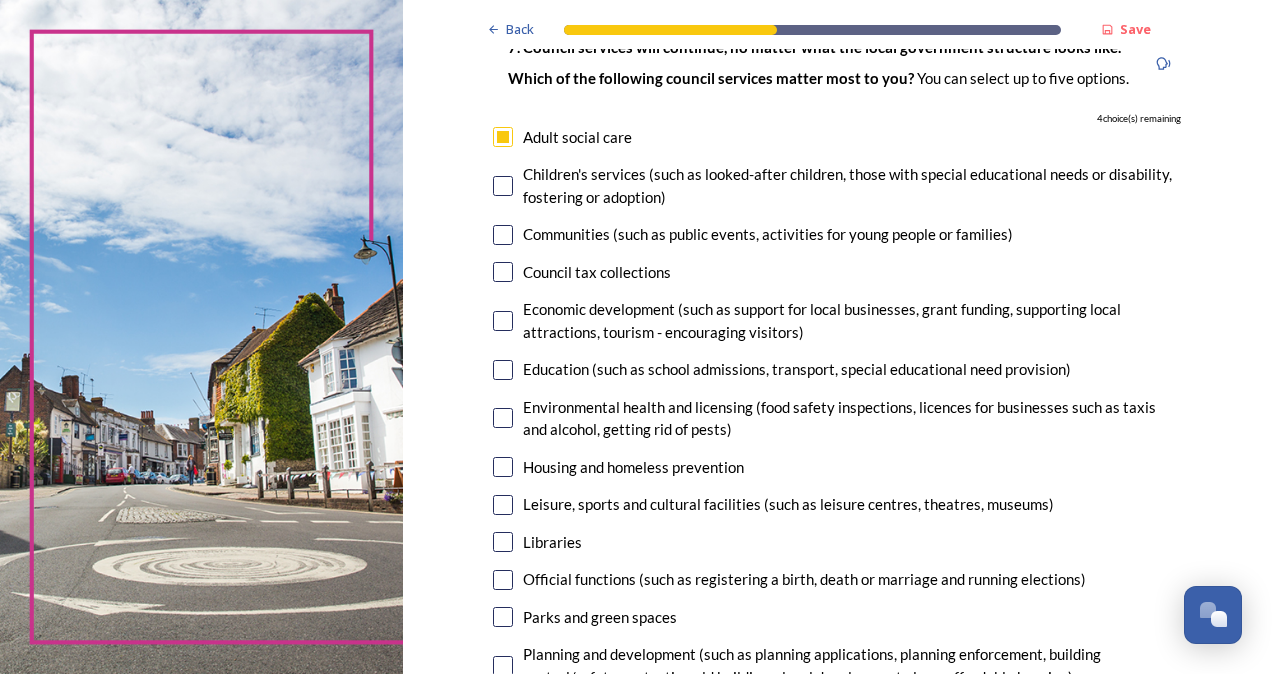 click at bounding box center [503, 542] 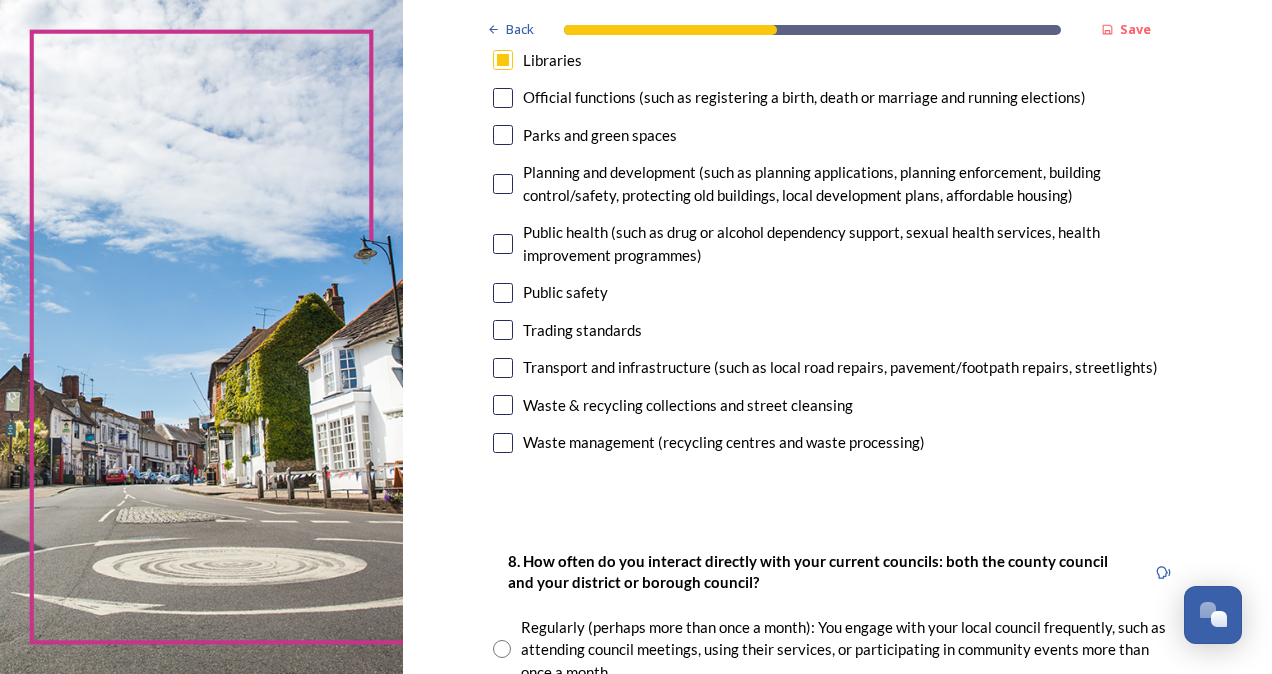 scroll, scrollTop: 640, scrollLeft: 0, axis: vertical 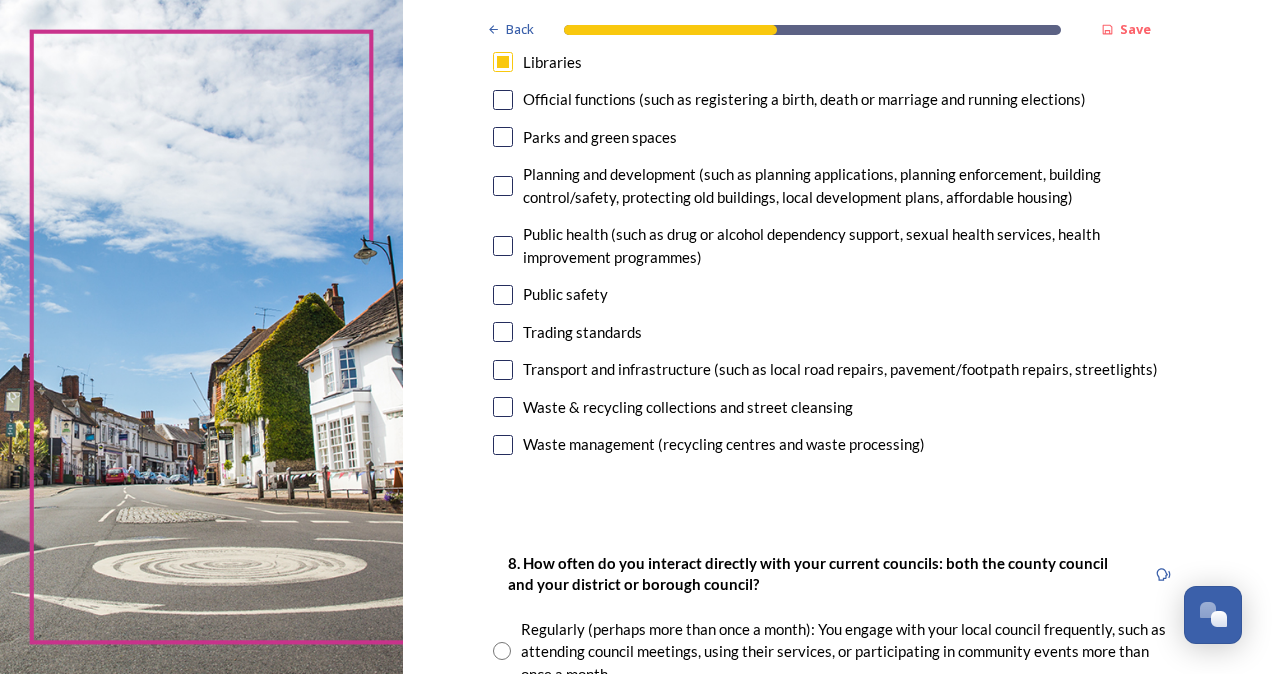 click at bounding box center (503, 186) 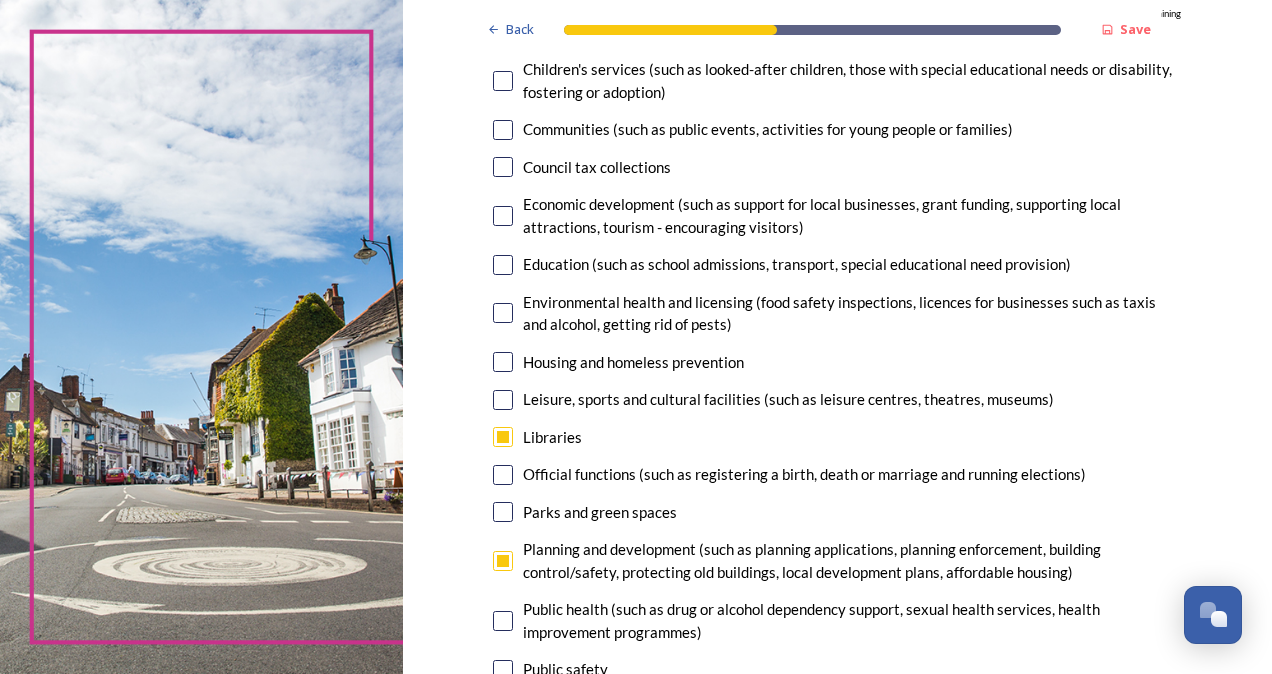 scroll, scrollTop: 253, scrollLeft: 0, axis: vertical 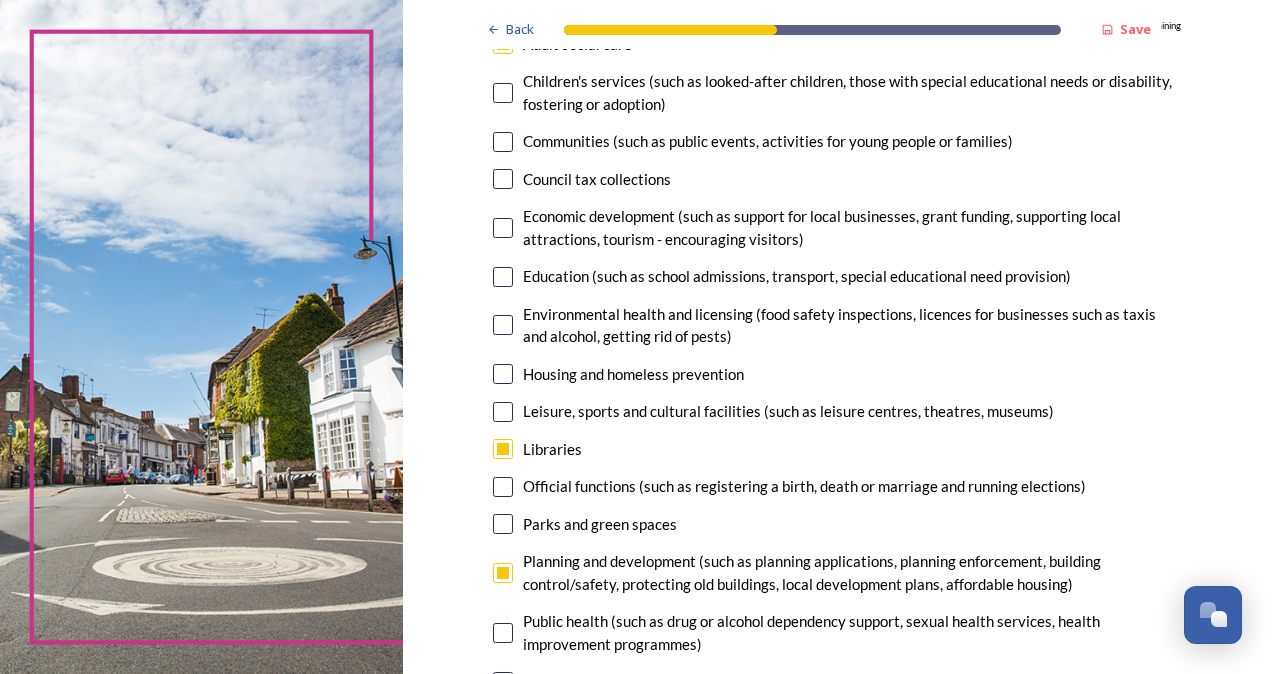 click at bounding box center [503, 179] 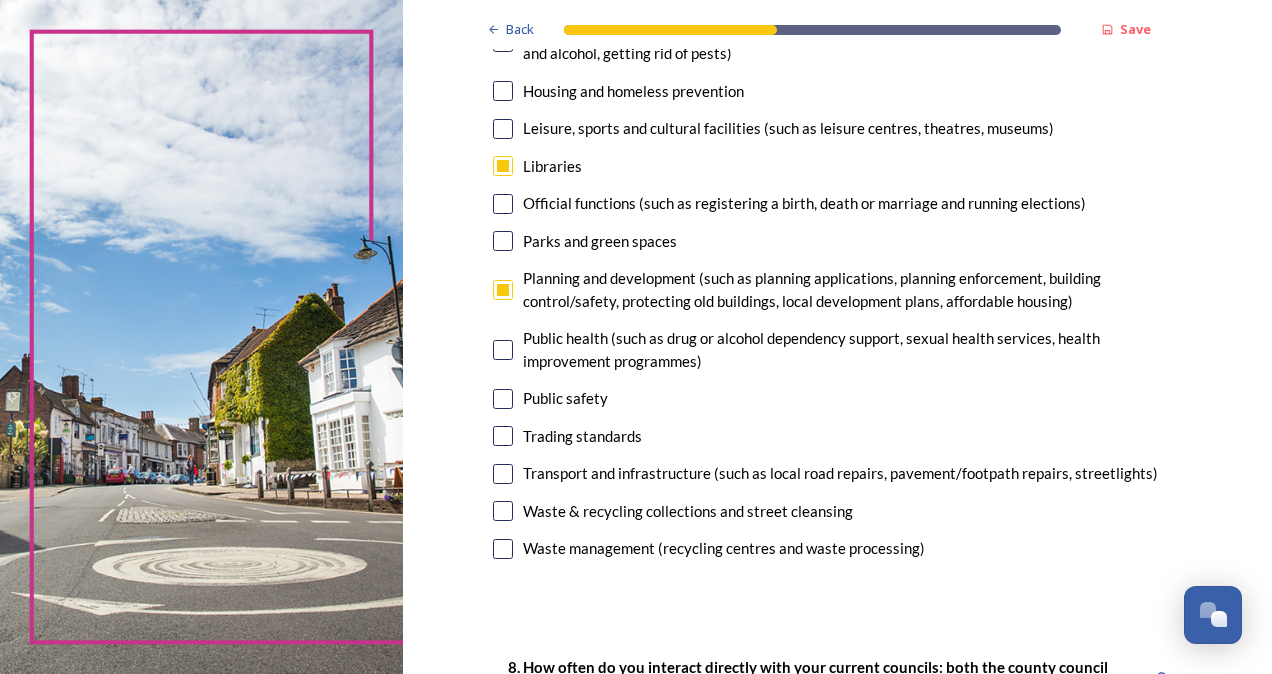 scroll, scrollTop: 573, scrollLeft: 0, axis: vertical 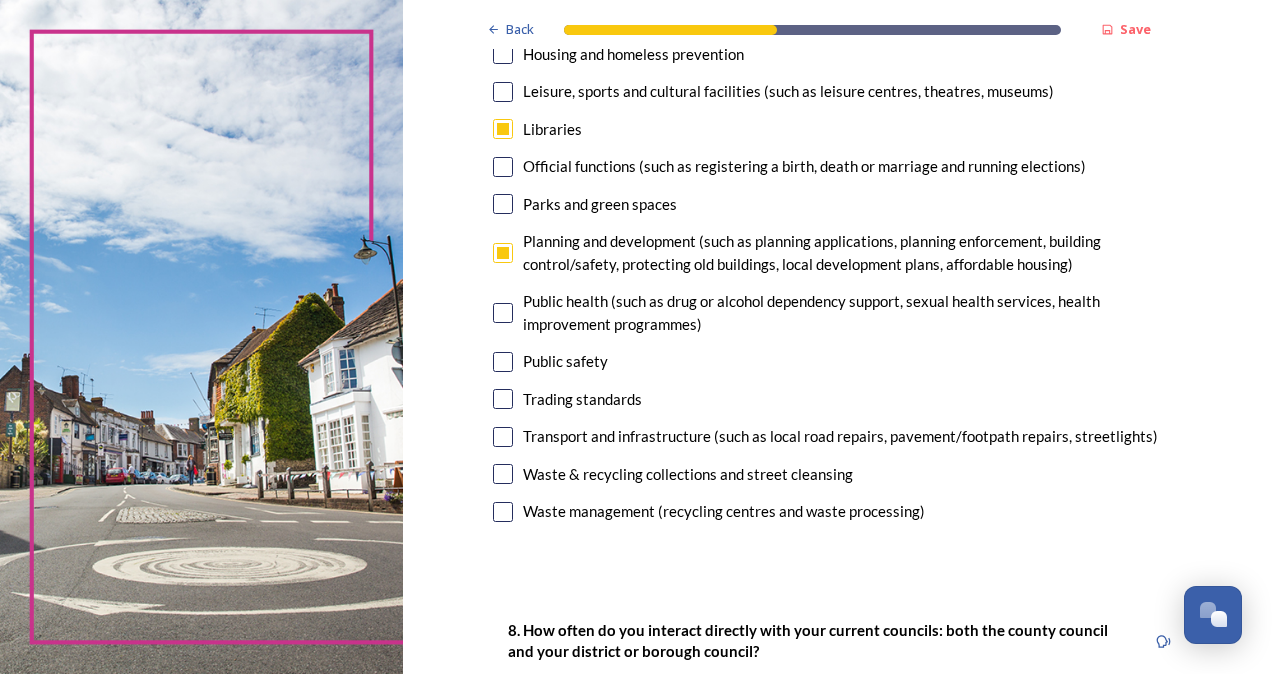 click at bounding box center (503, 204) 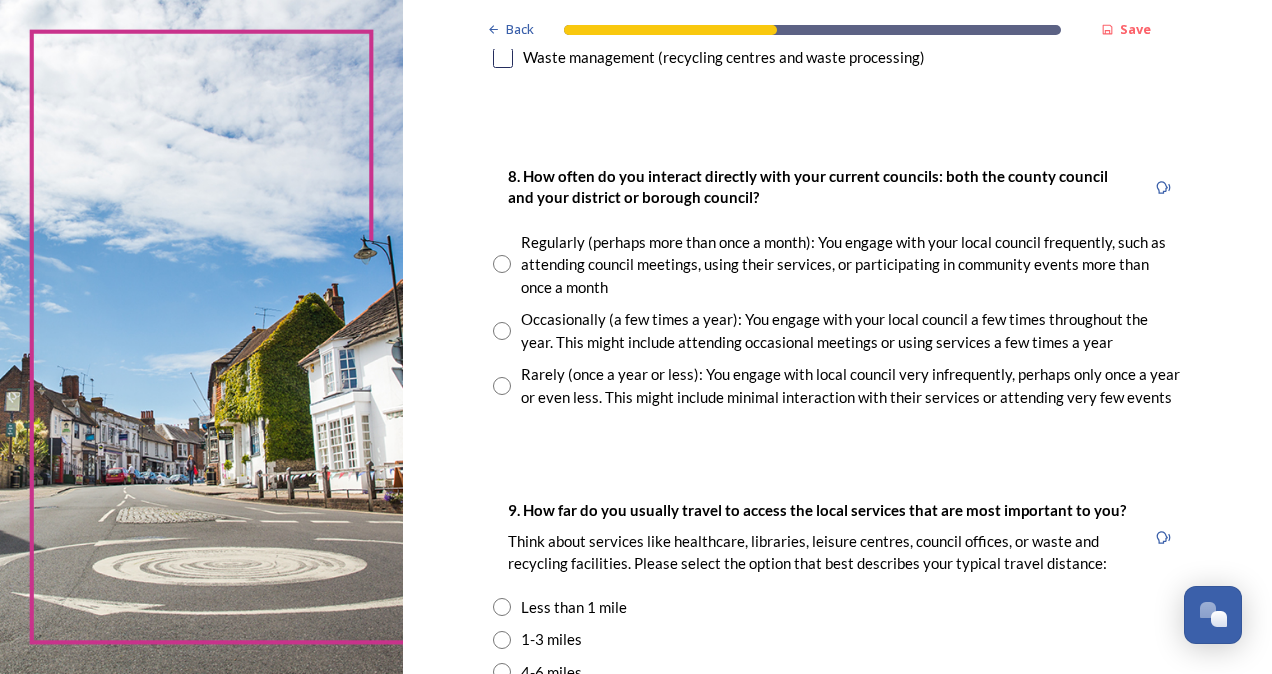scroll, scrollTop: 1093, scrollLeft: 0, axis: vertical 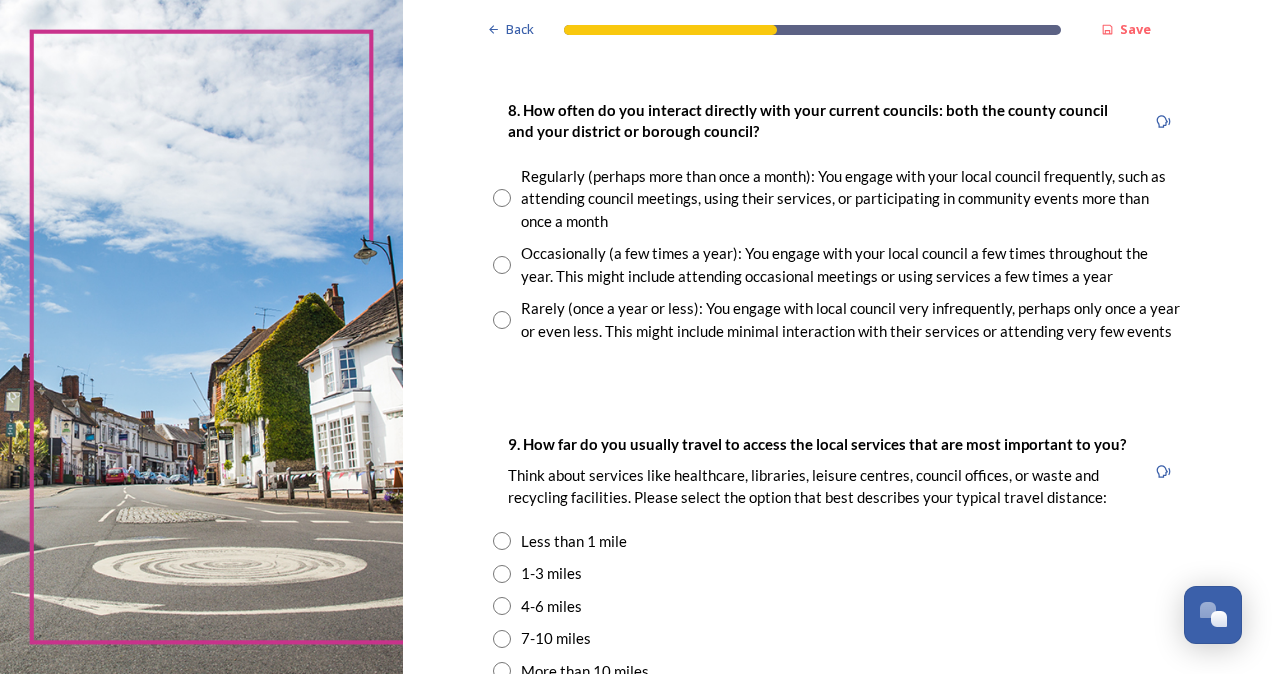 click at bounding box center (502, 265) 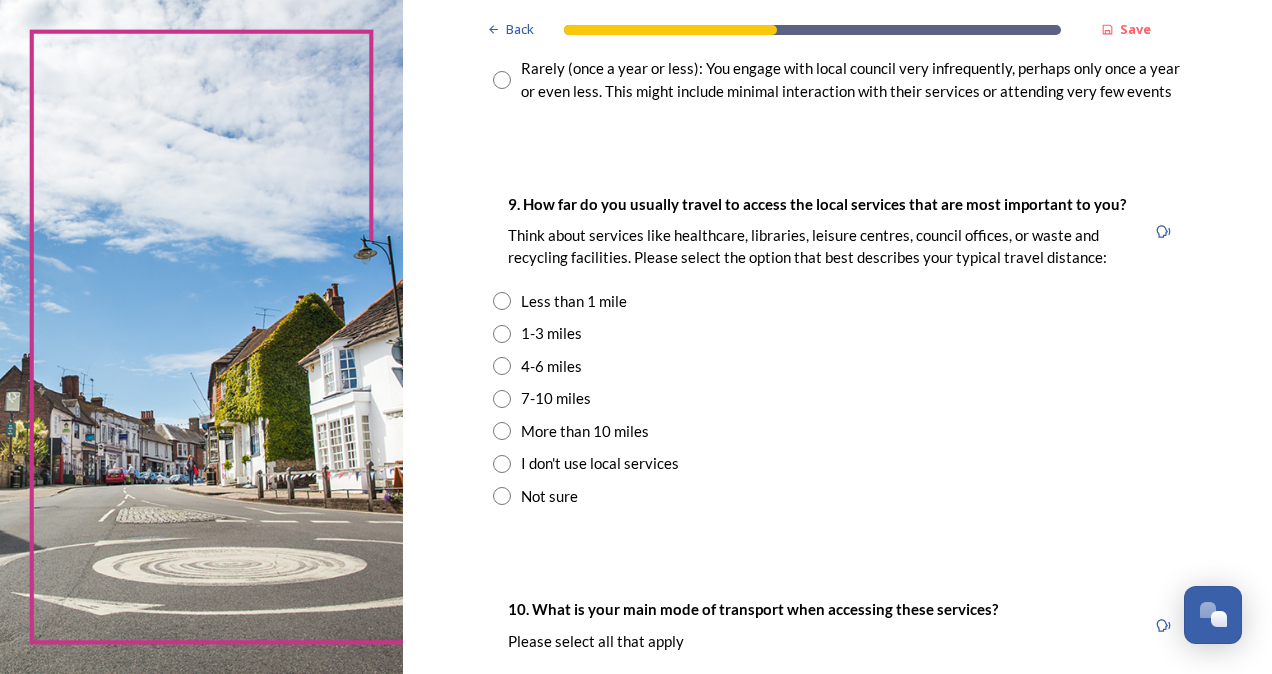 scroll, scrollTop: 1373, scrollLeft: 0, axis: vertical 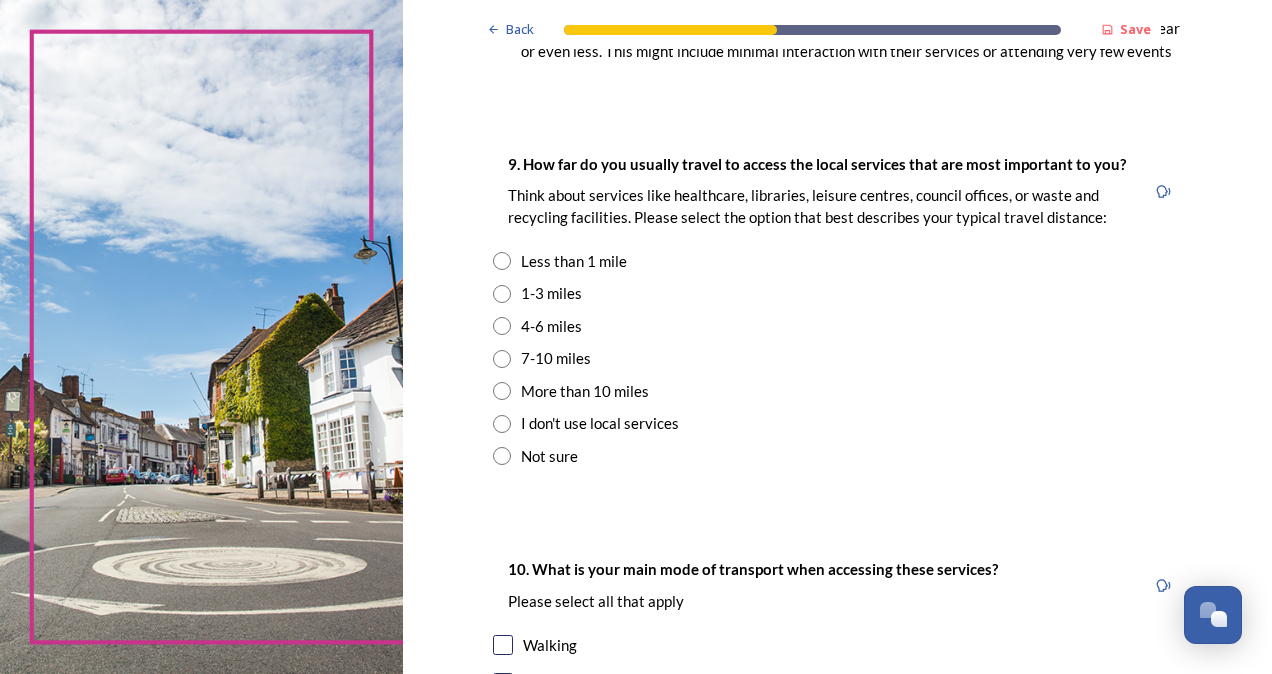 click at bounding box center (502, 261) 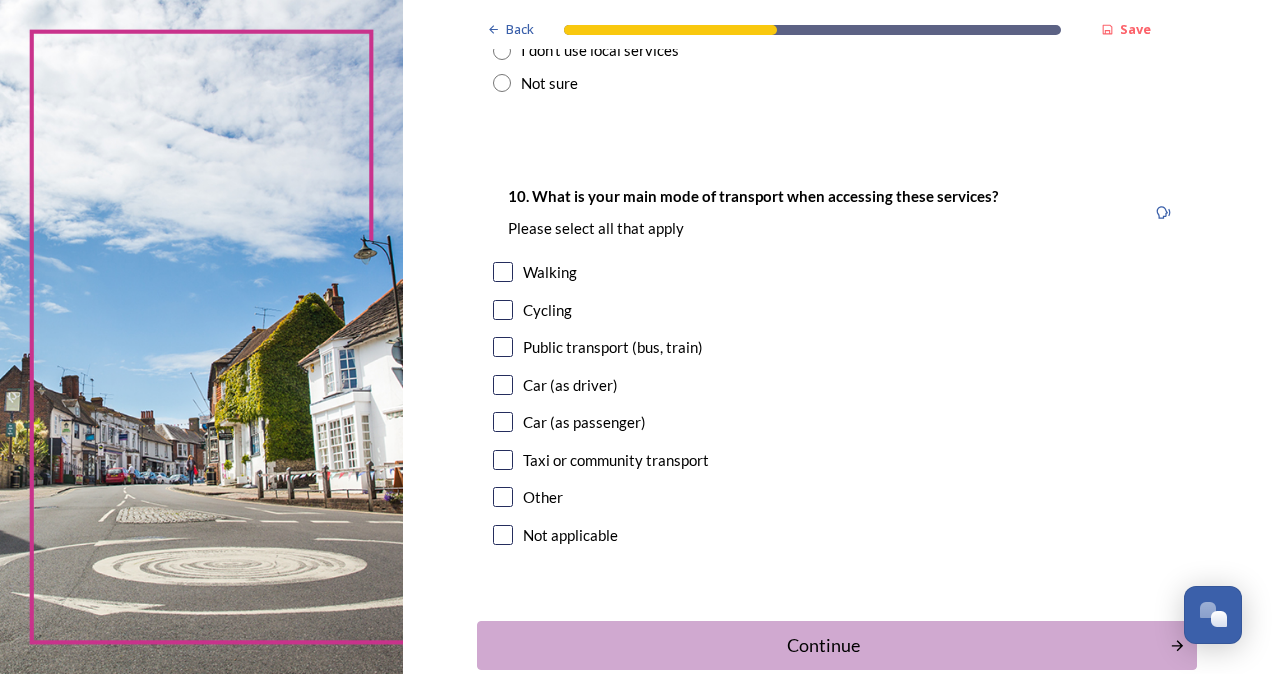 scroll, scrollTop: 1853, scrollLeft: 0, axis: vertical 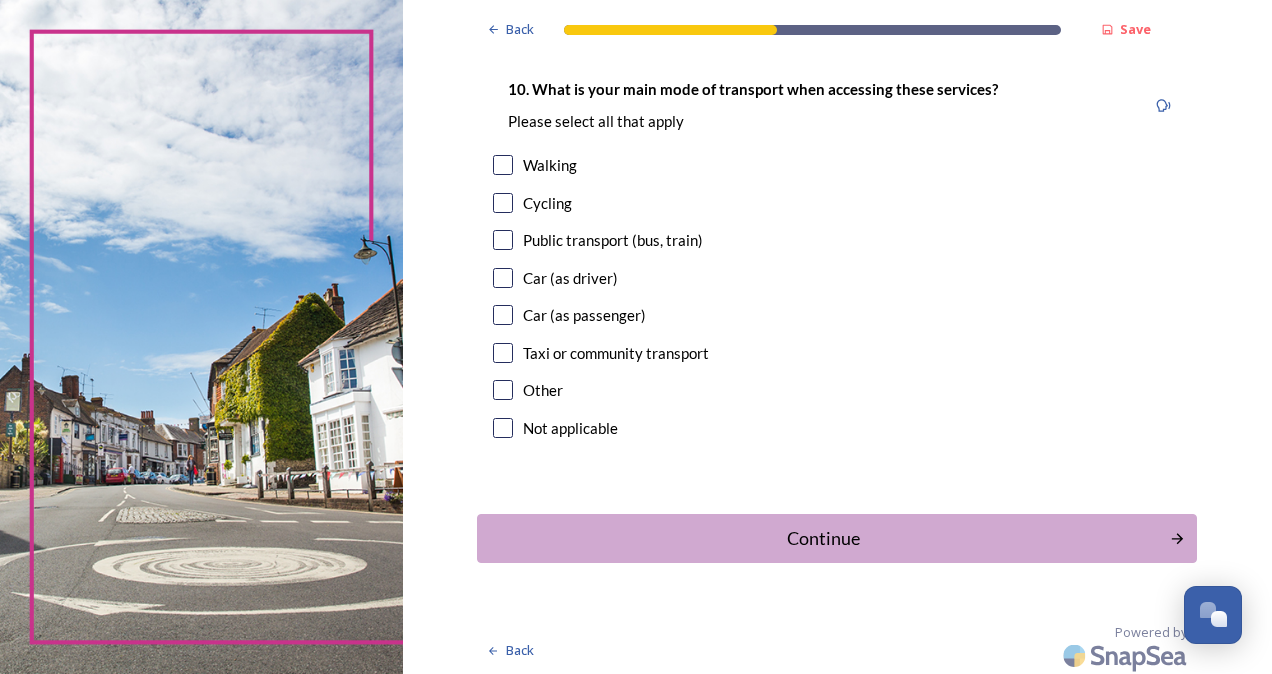 click at bounding box center [503, 278] 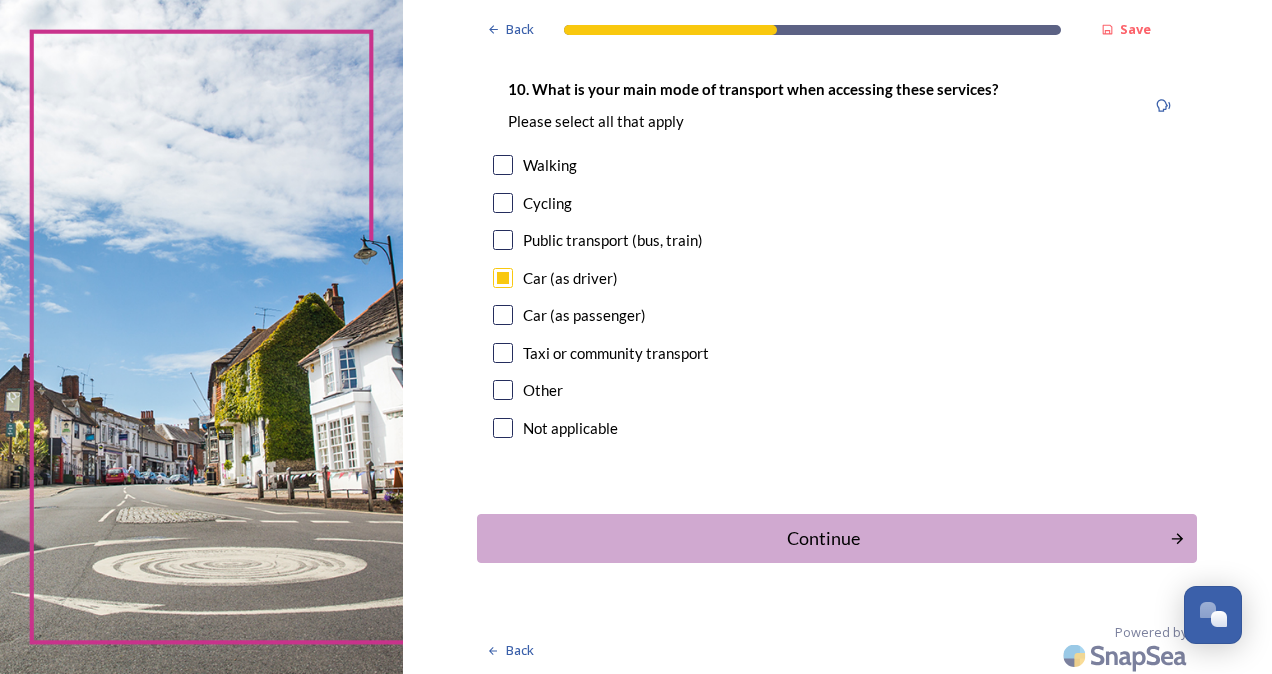 click at bounding box center [503, 278] 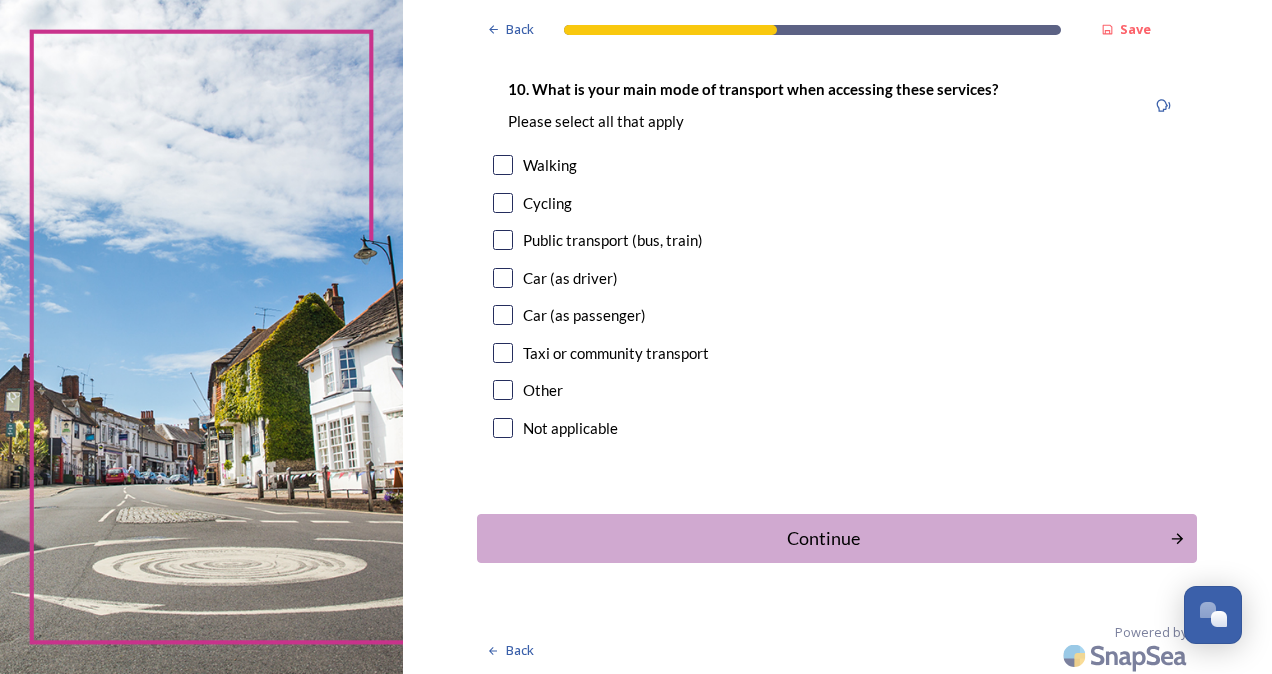 click at bounding box center [503, 278] 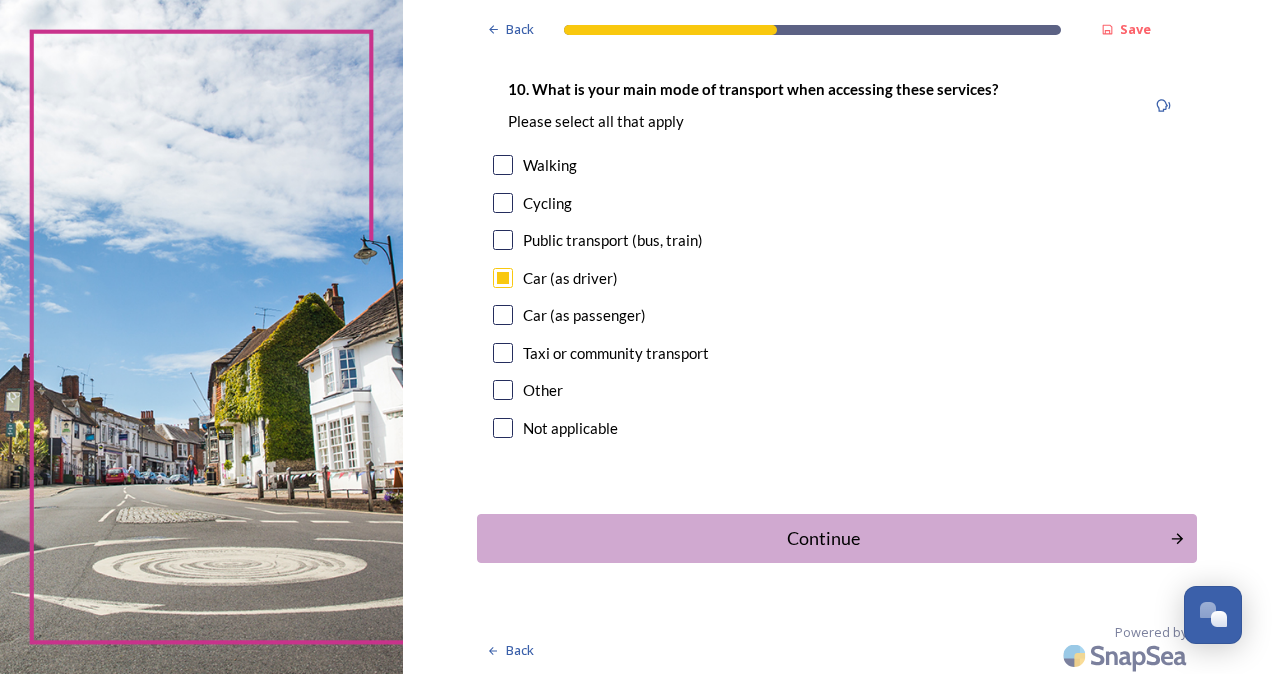 click at bounding box center (503, 278) 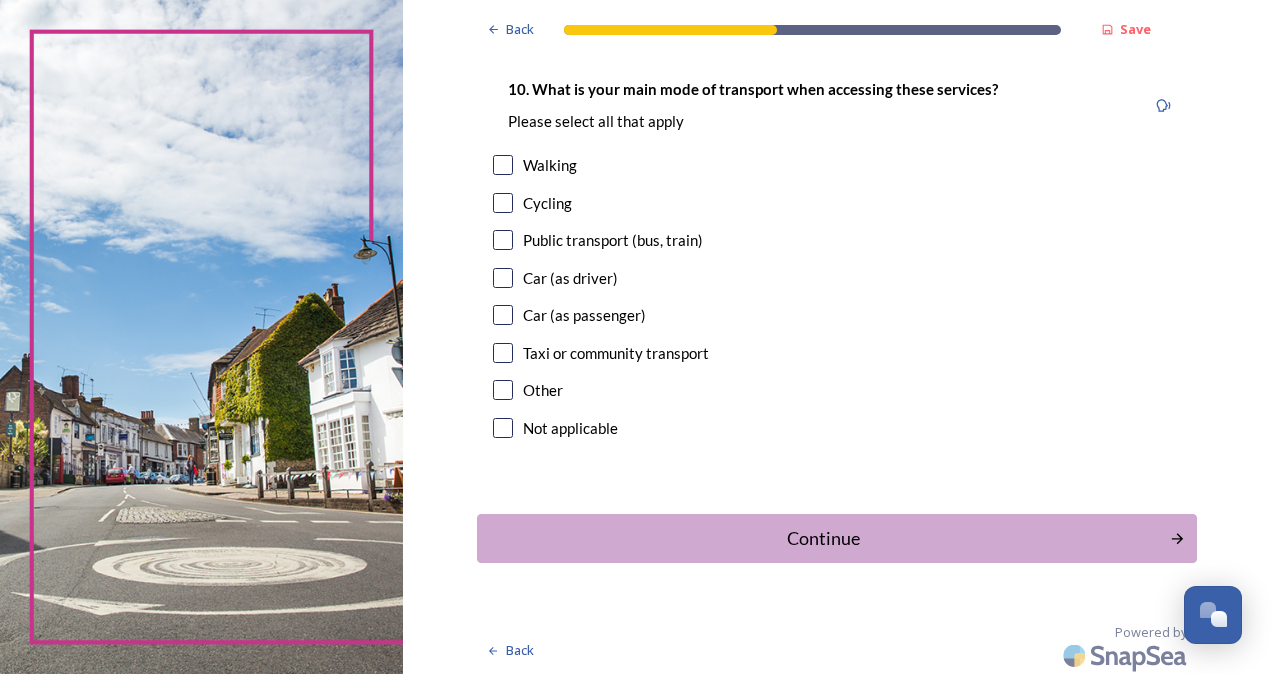 click at bounding box center [503, 278] 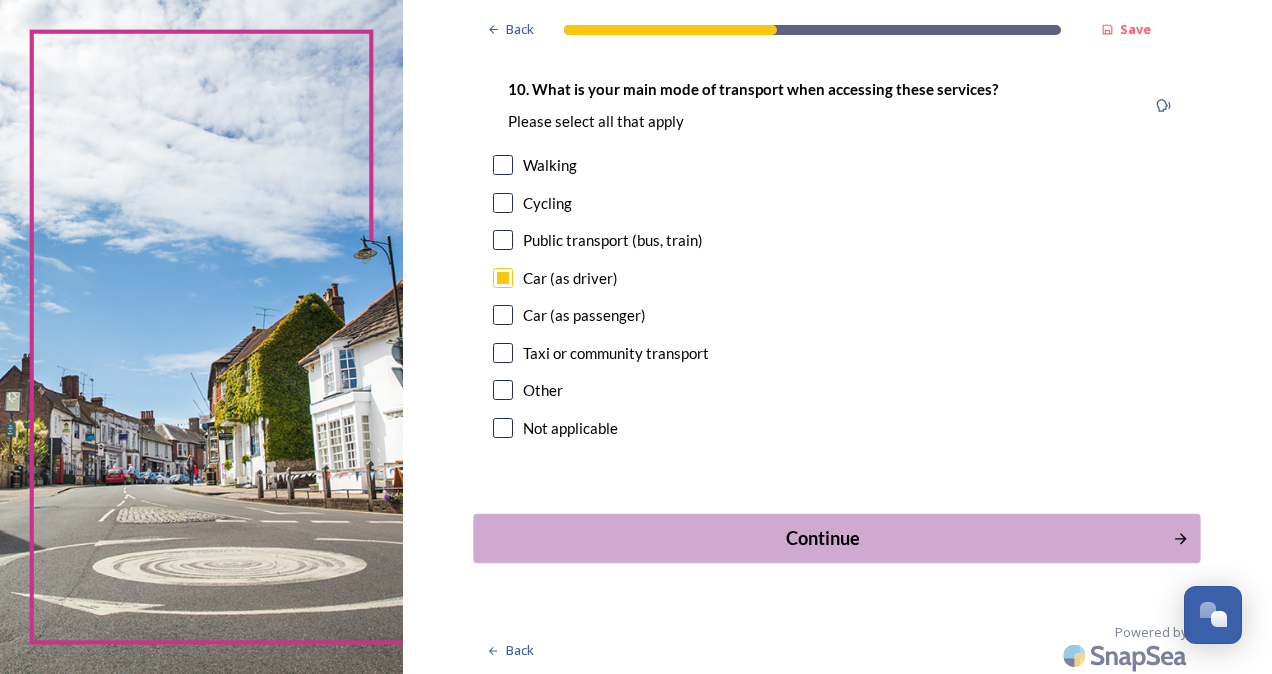 click on "Continue" at bounding box center [823, 538] 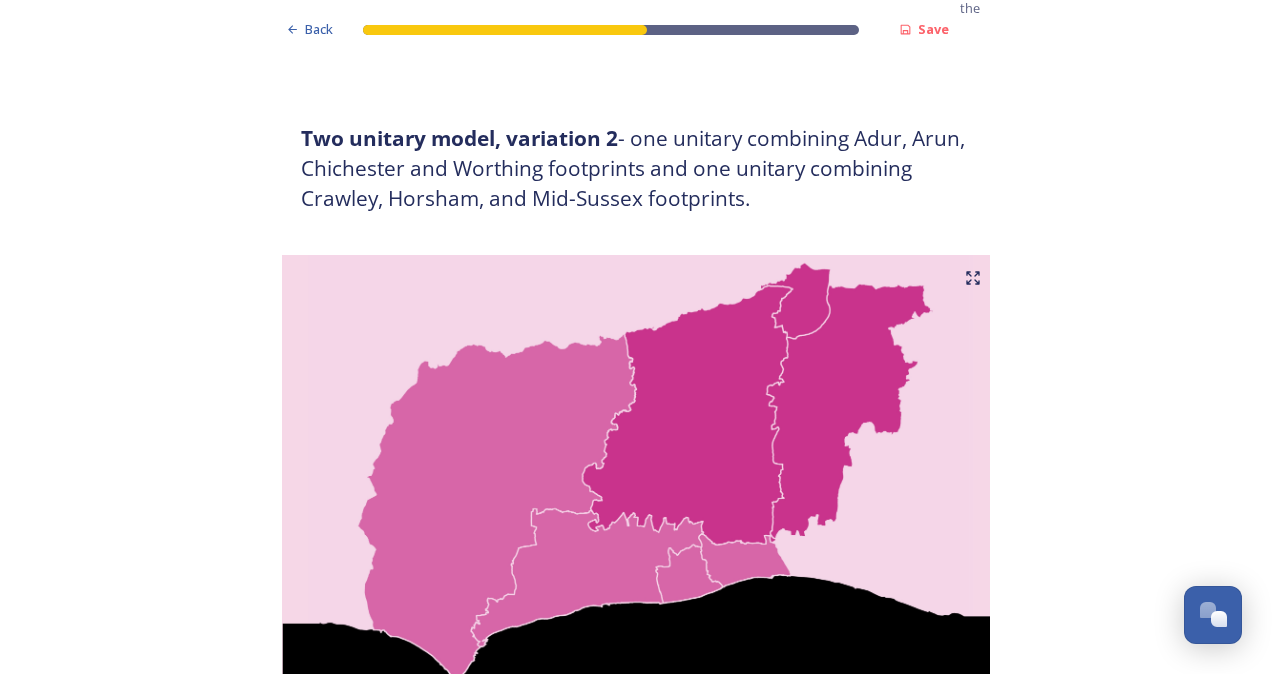 scroll, scrollTop: 1827, scrollLeft: 0, axis: vertical 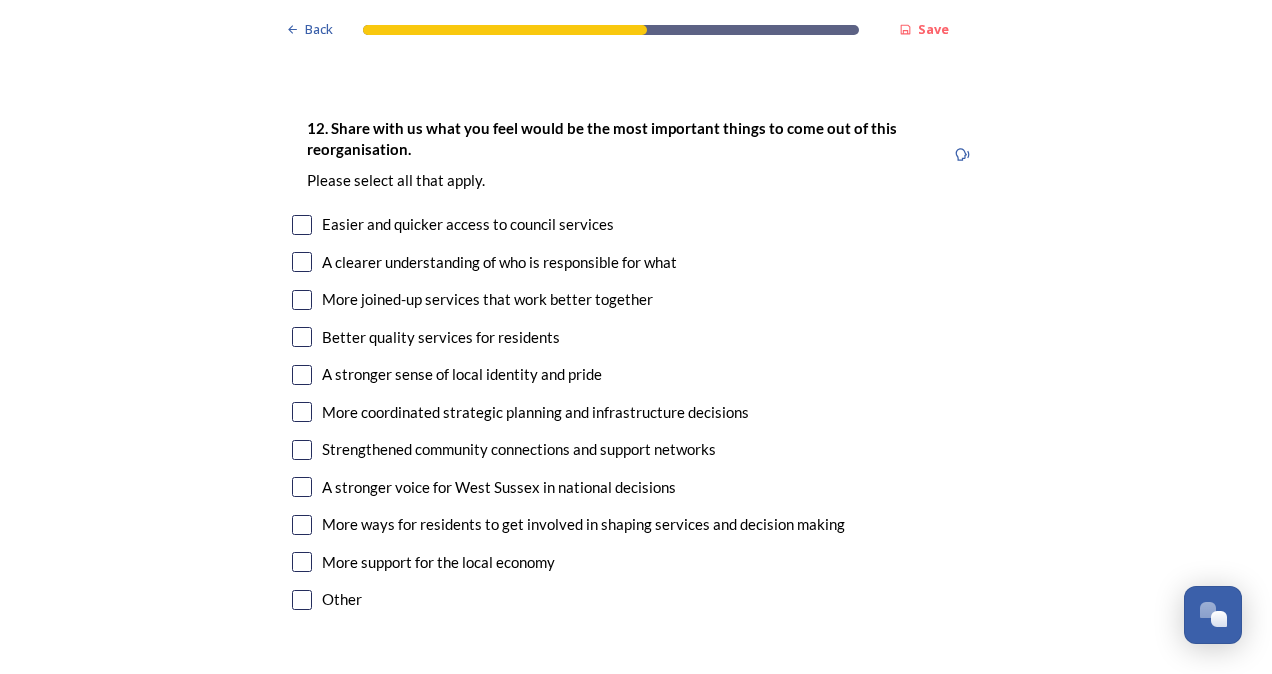 click at bounding box center (302, 562) 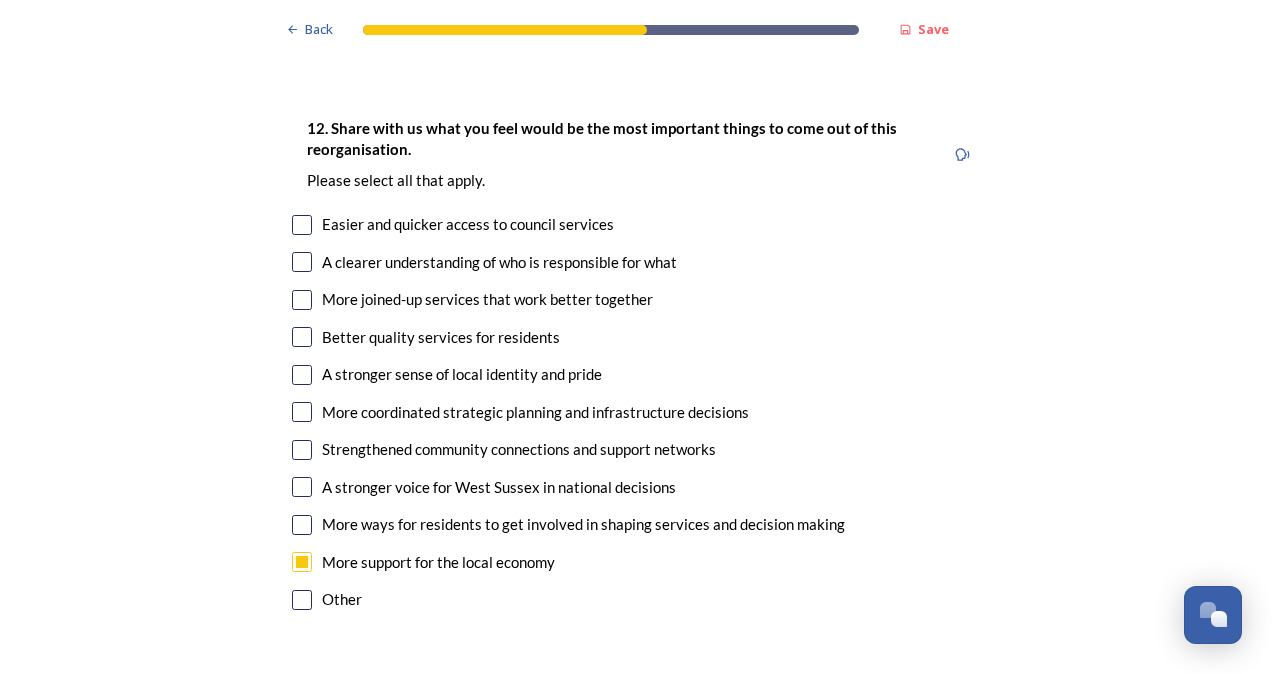 click at bounding box center (302, 525) 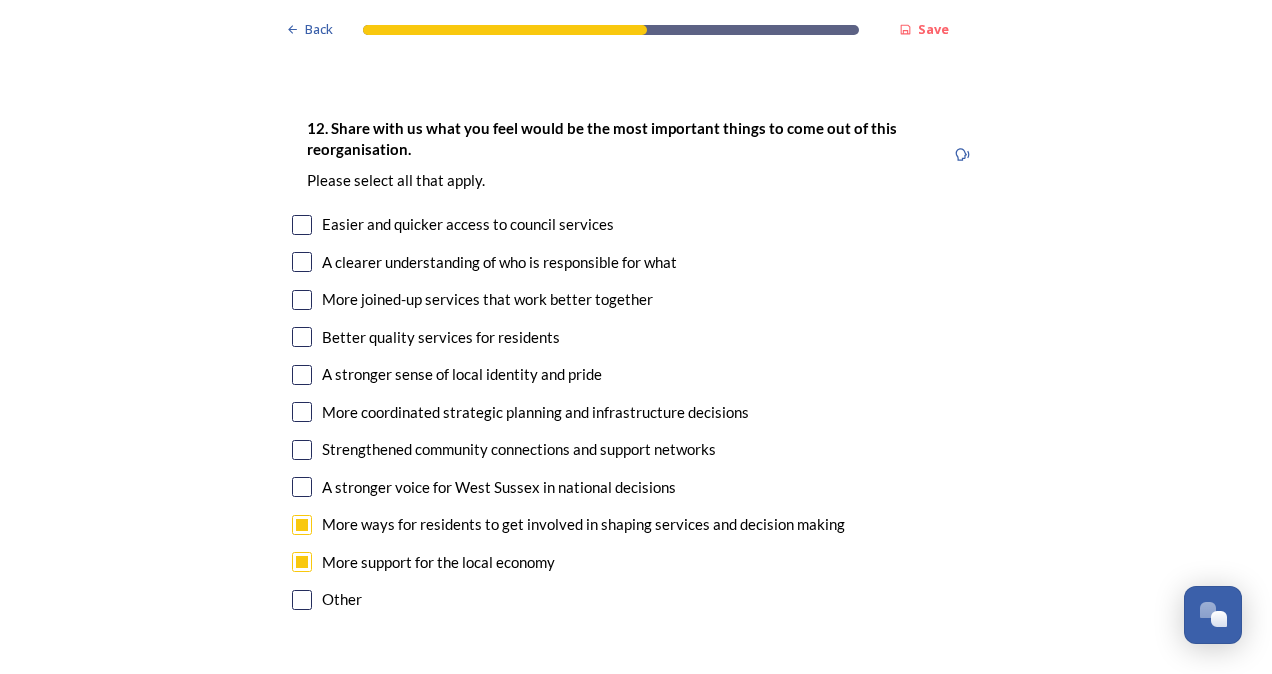 click at bounding box center [302, 487] 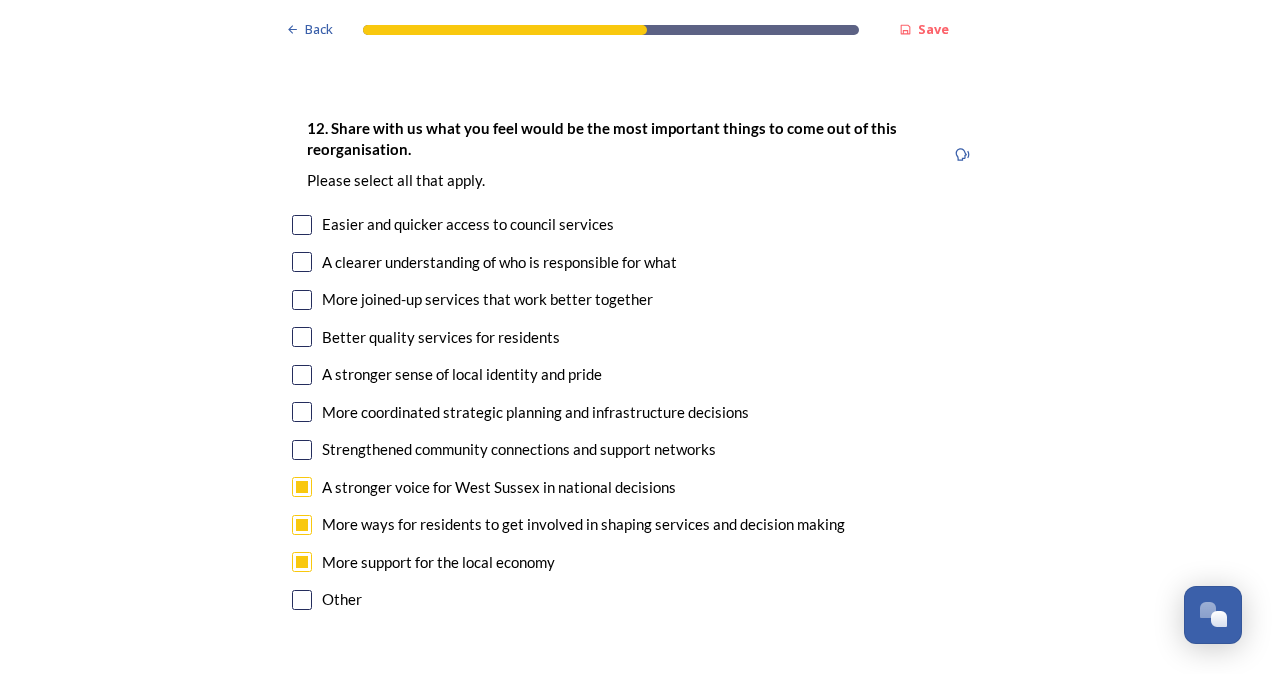 click at bounding box center [302, 412] 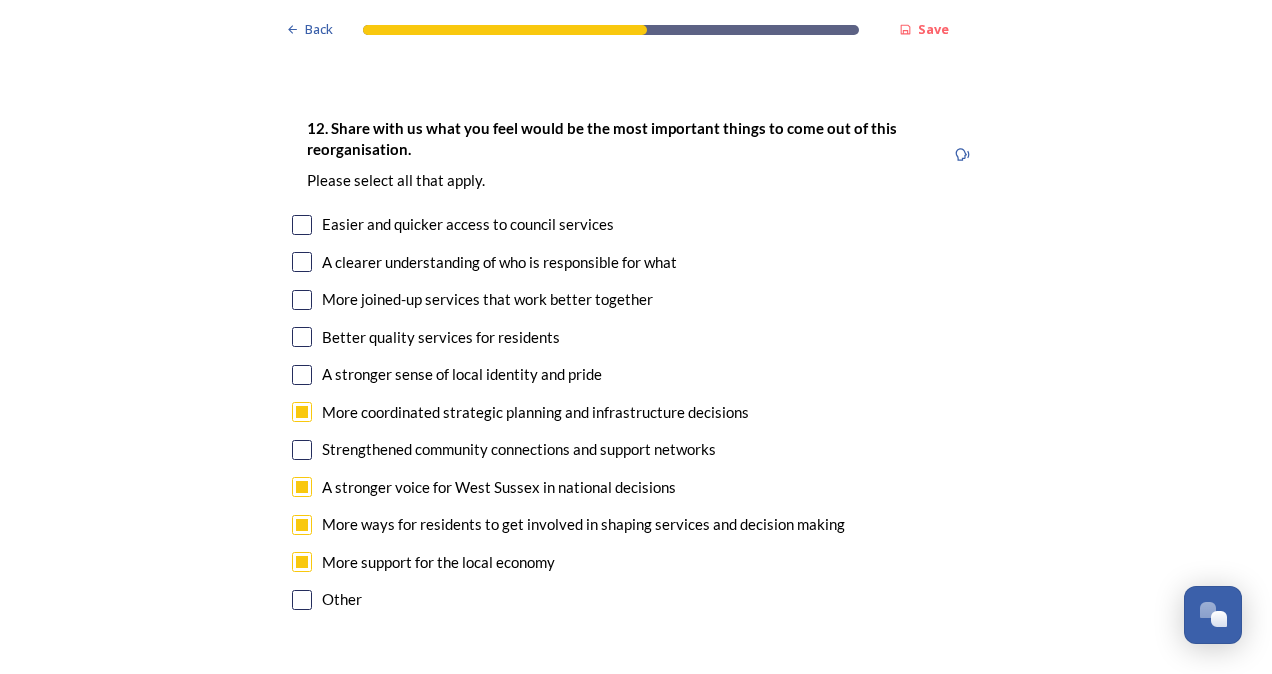 click at bounding box center [302, 412] 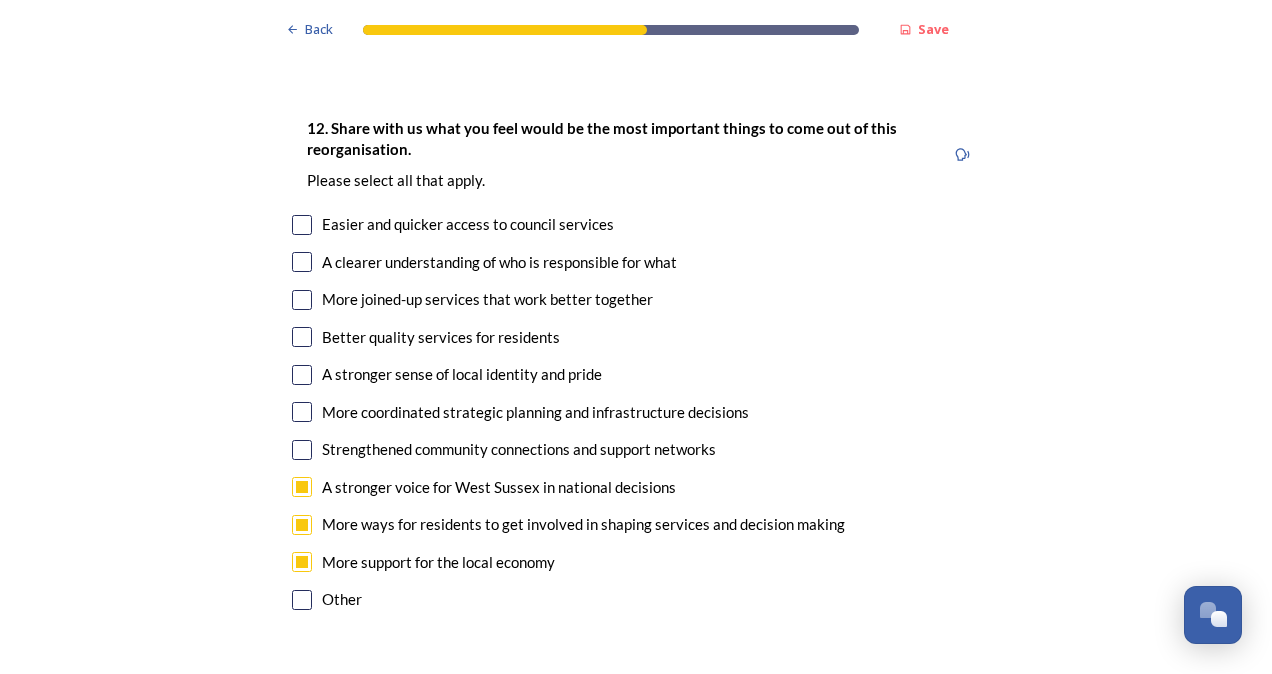 click at bounding box center [302, 375] 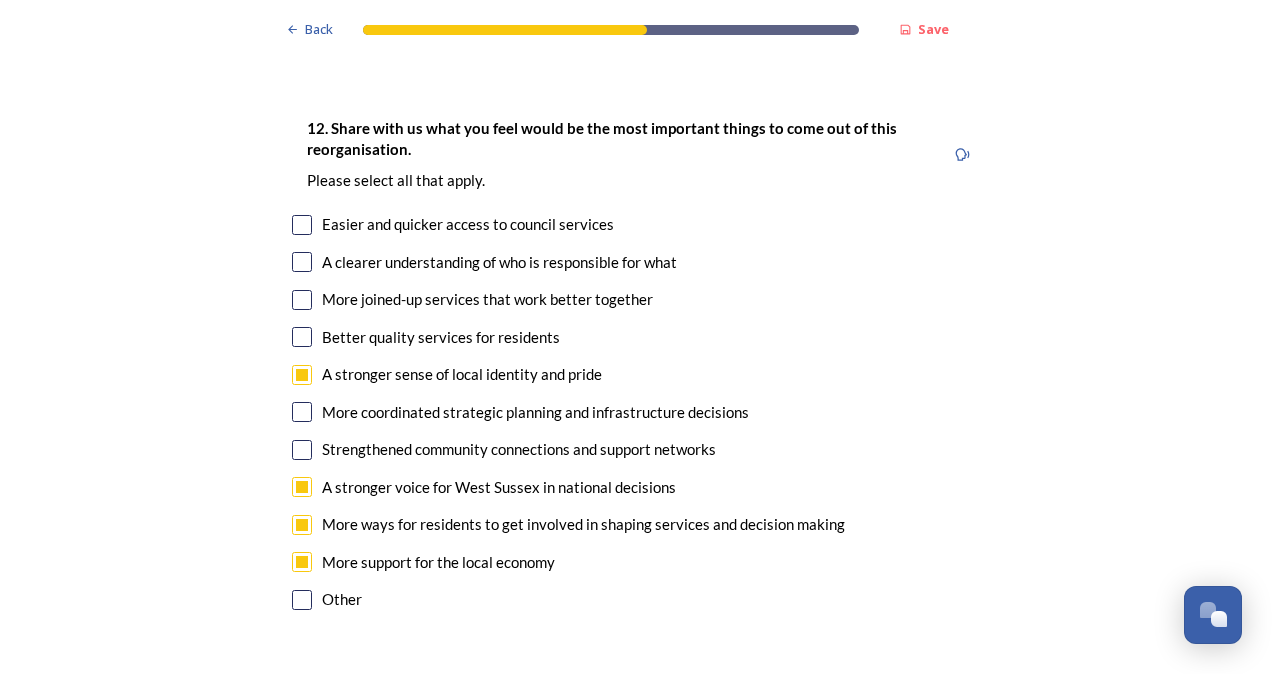 click at bounding box center (302, 375) 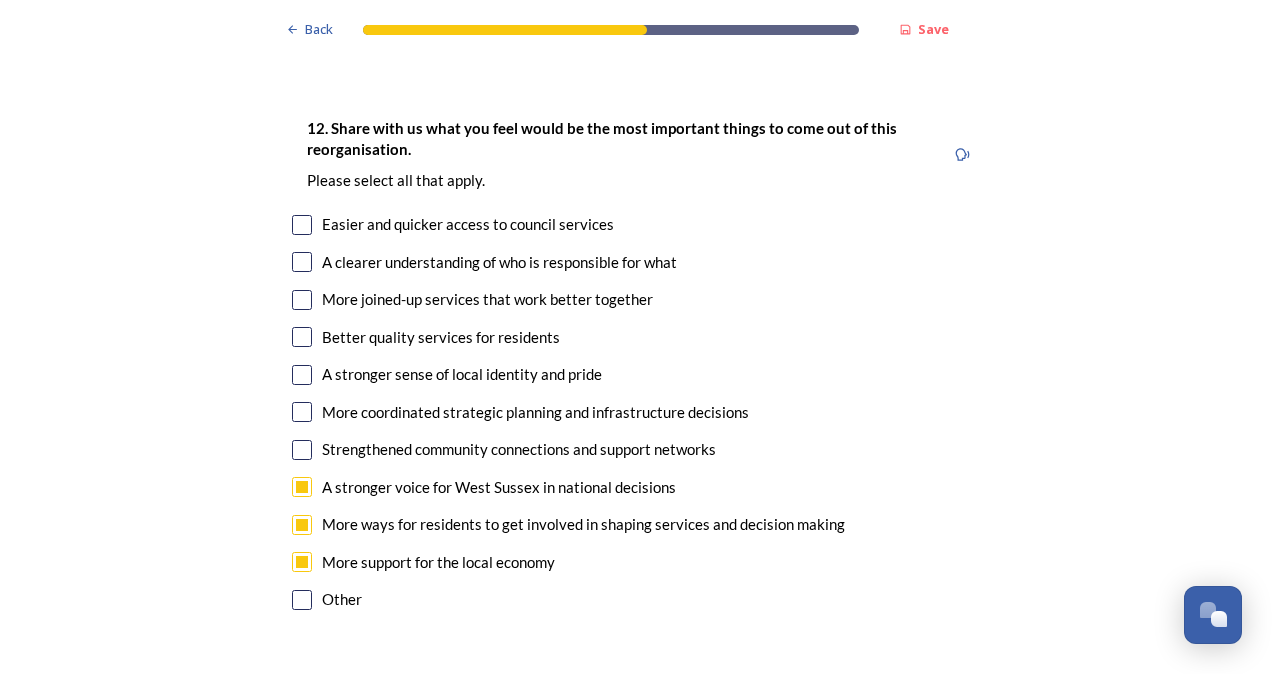 click at bounding box center (302, 375) 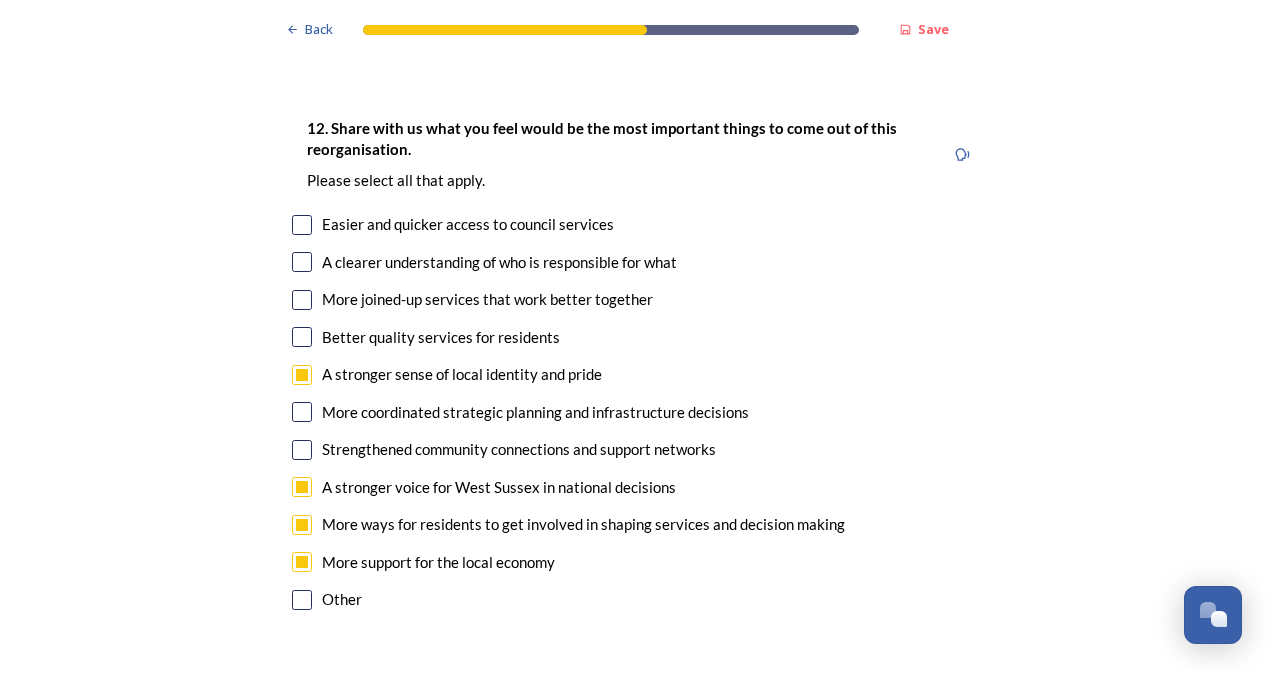 click at bounding box center [302, 375] 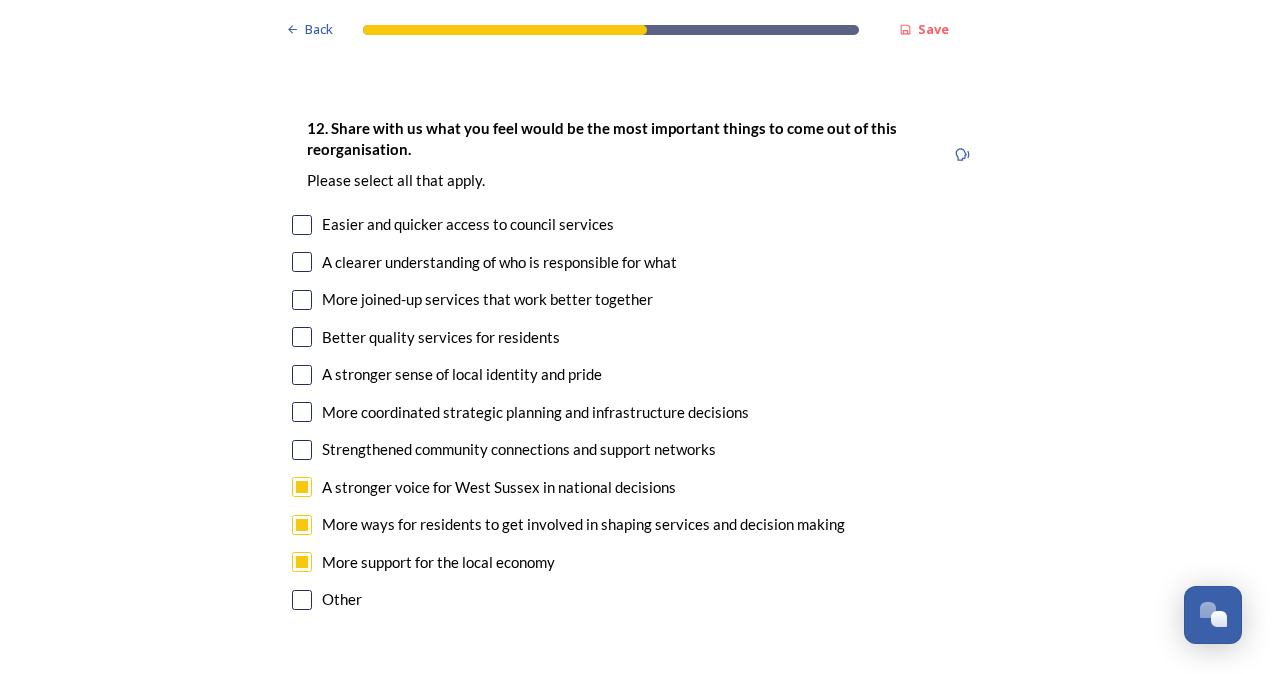 click at bounding box center [302, 375] 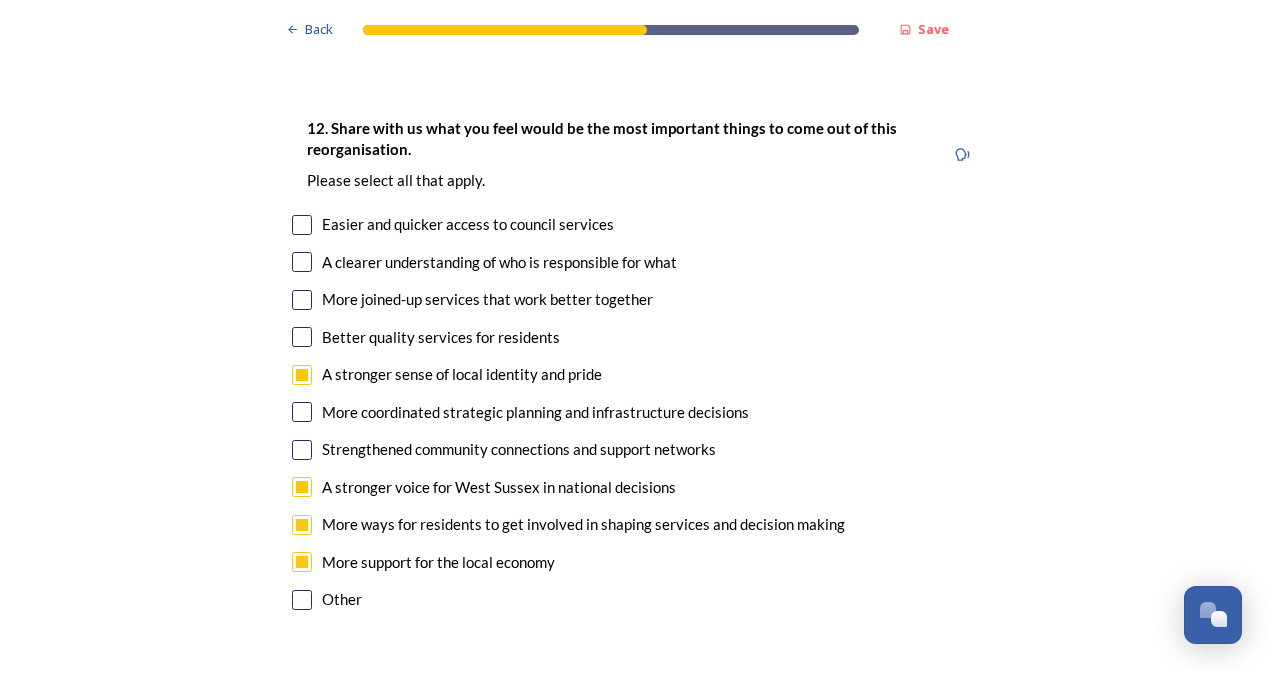 click at bounding box center [302, 337] 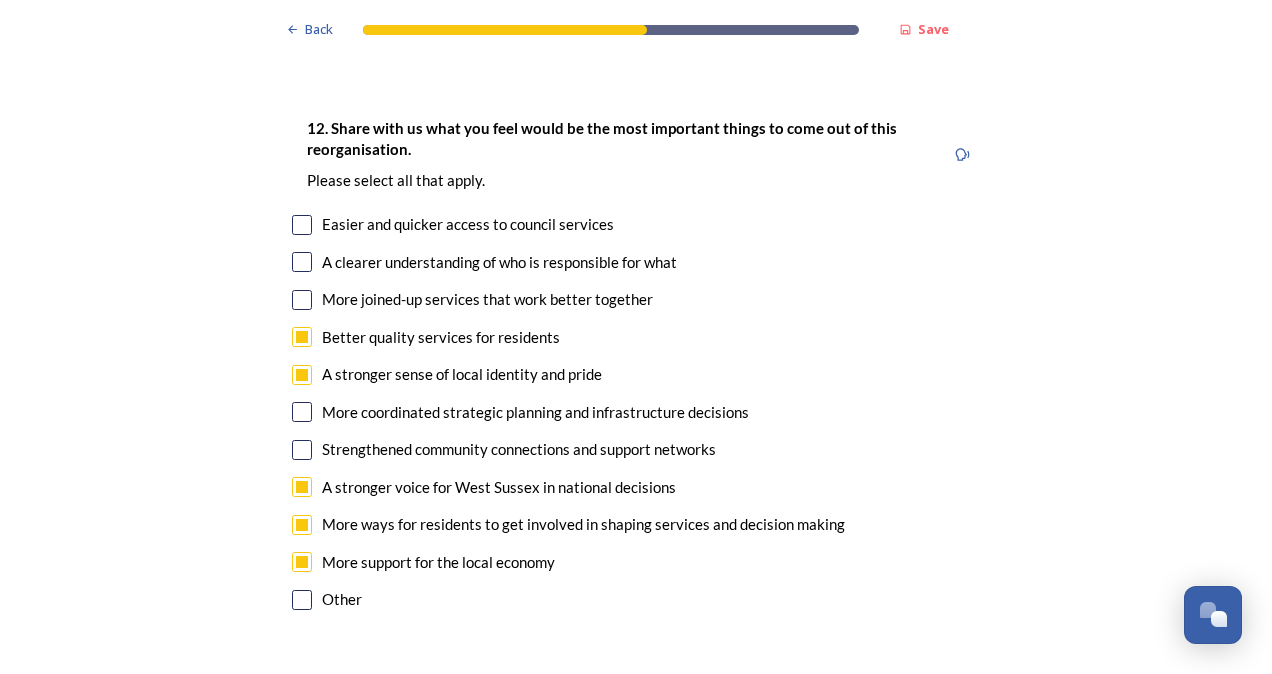 click at bounding box center (302, 300) 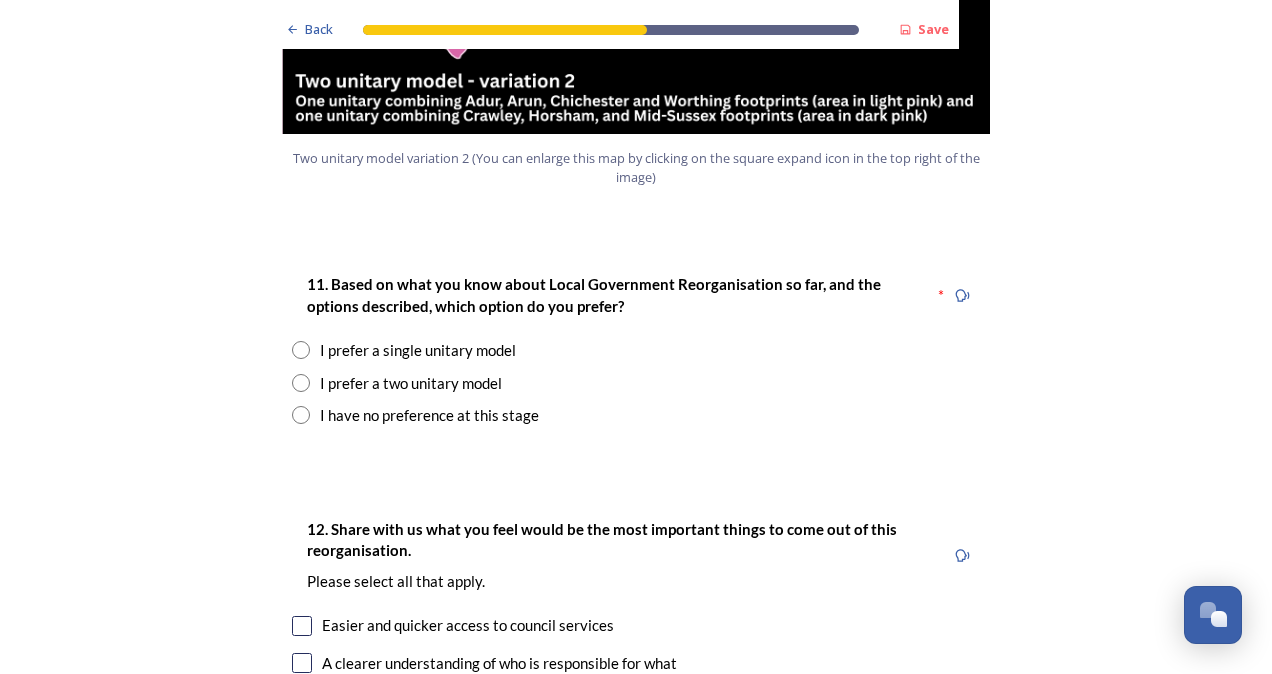 scroll, scrollTop: 2453, scrollLeft: 0, axis: vertical 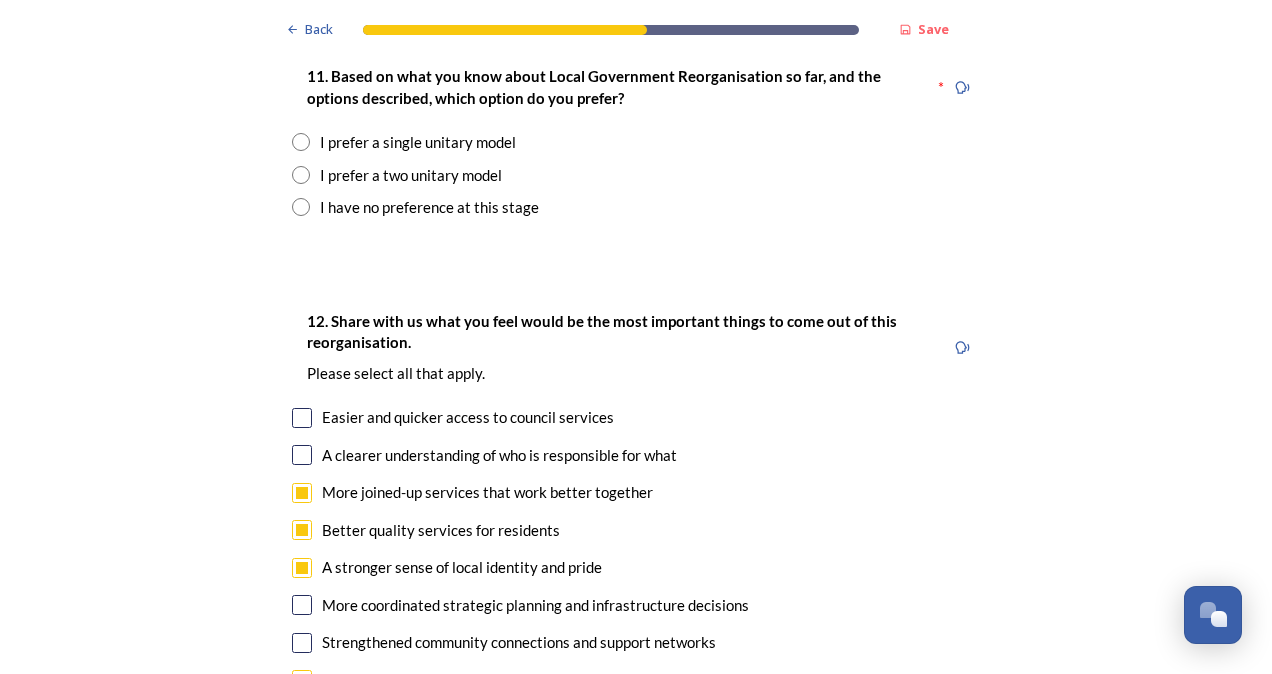 click at bounding box center (301, 175) 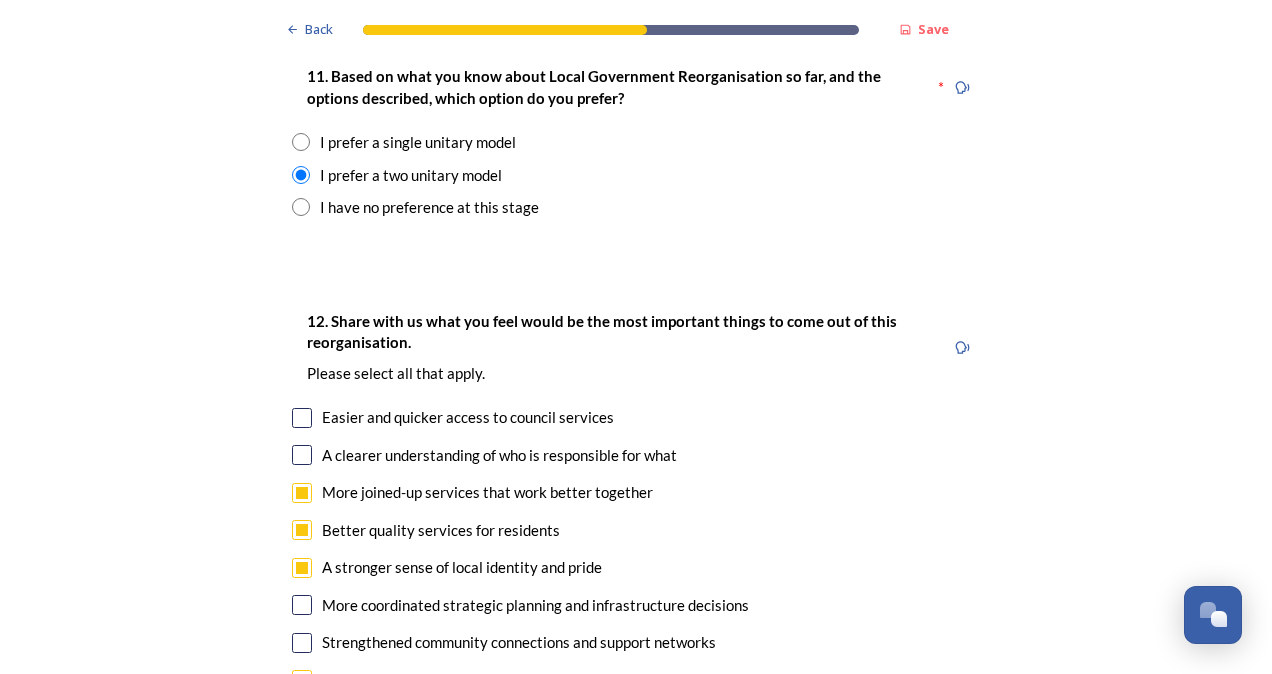 click at bounding box center (301, 175) 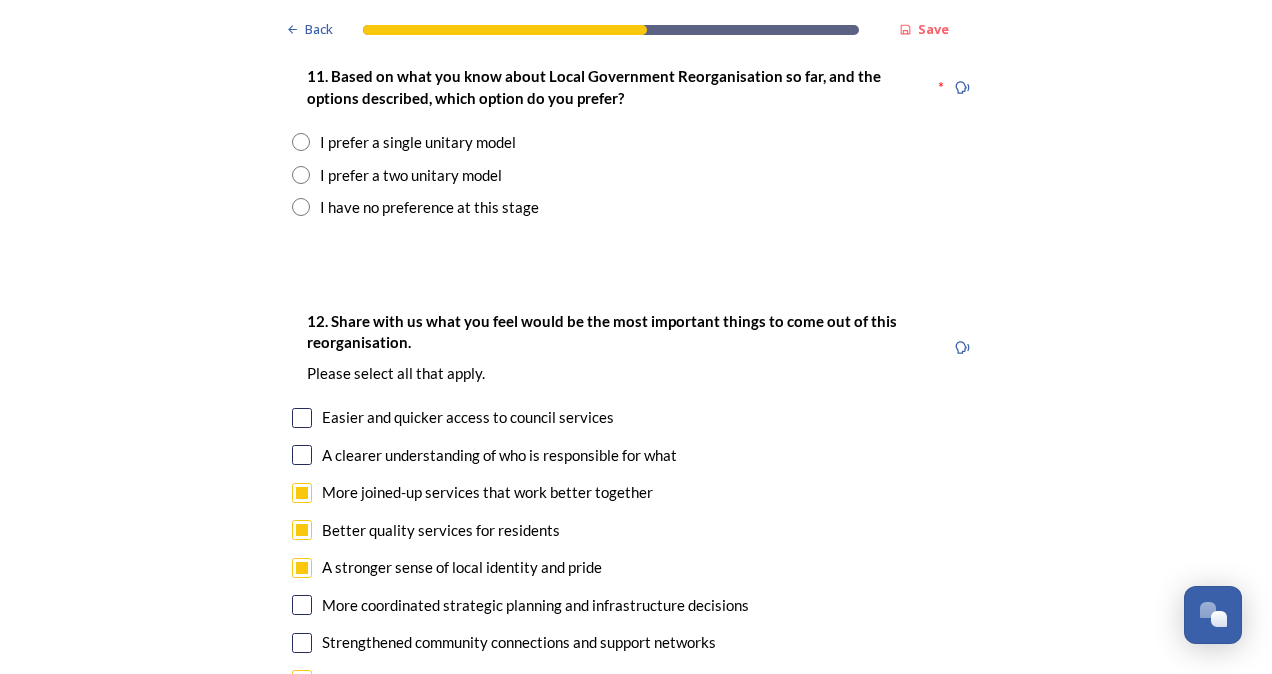 click at bounding box center [301, 175] 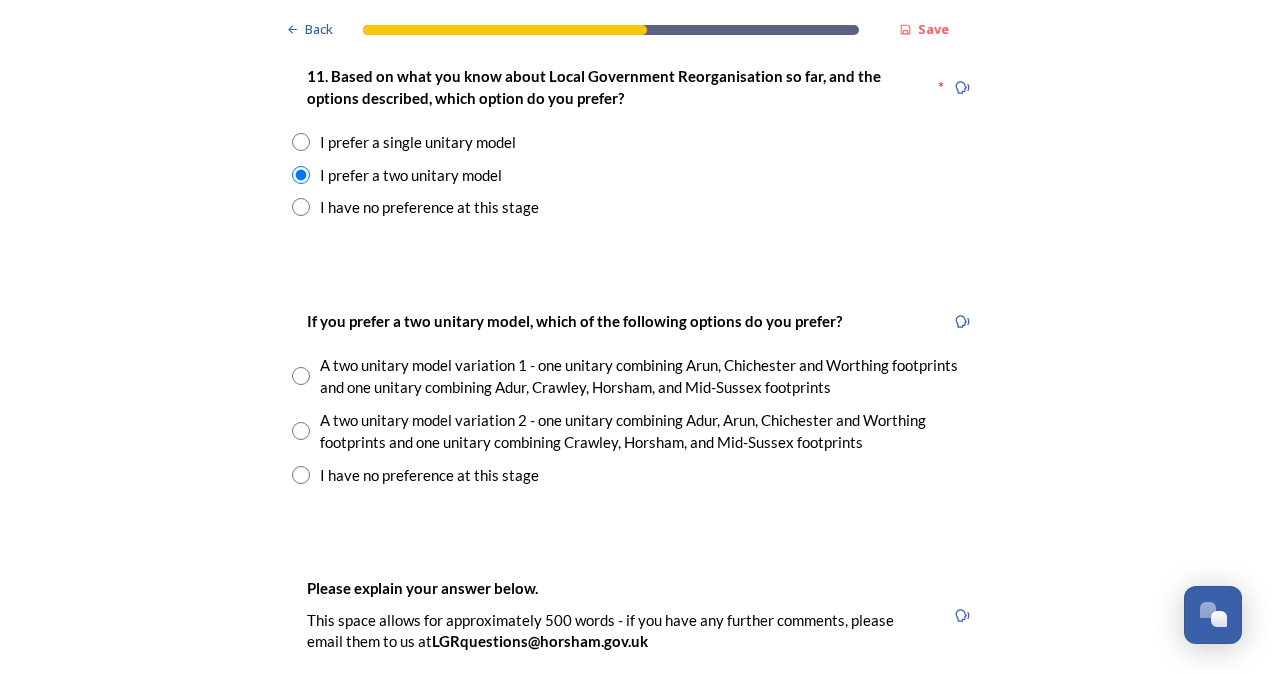 click at bounding box center [301, 431] 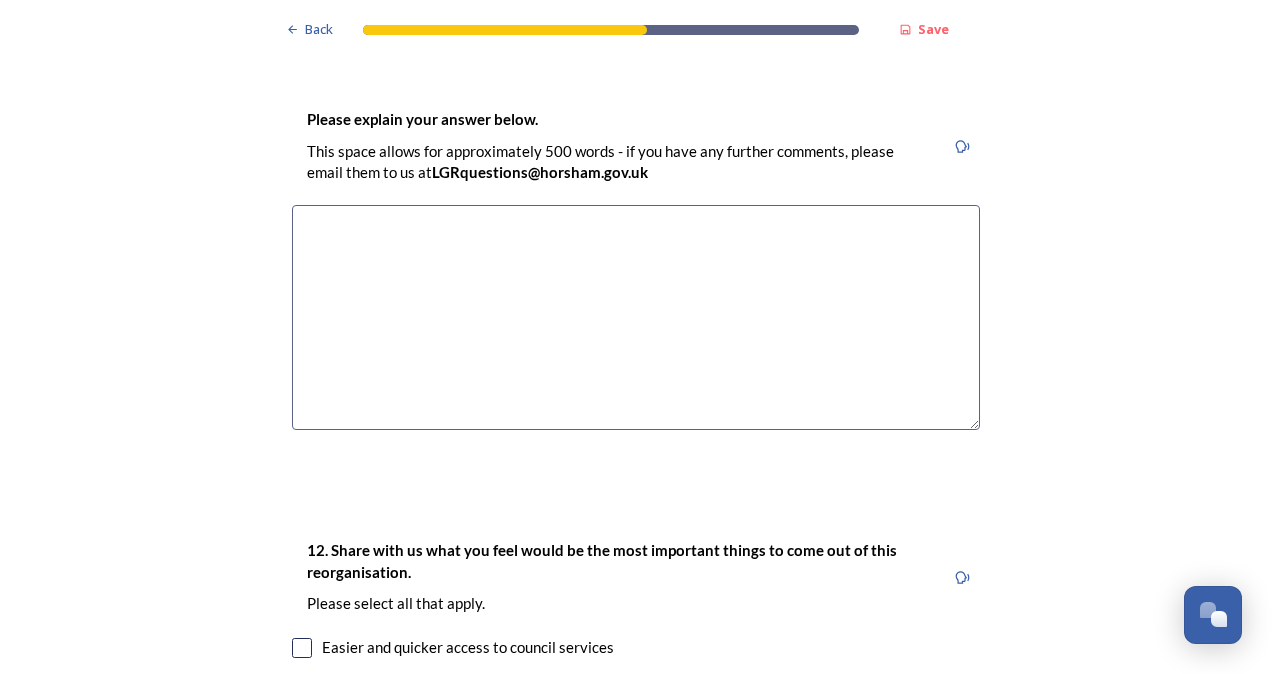 scroll, scrollTop: 3154, scrollLeft: 0, axis: vertical 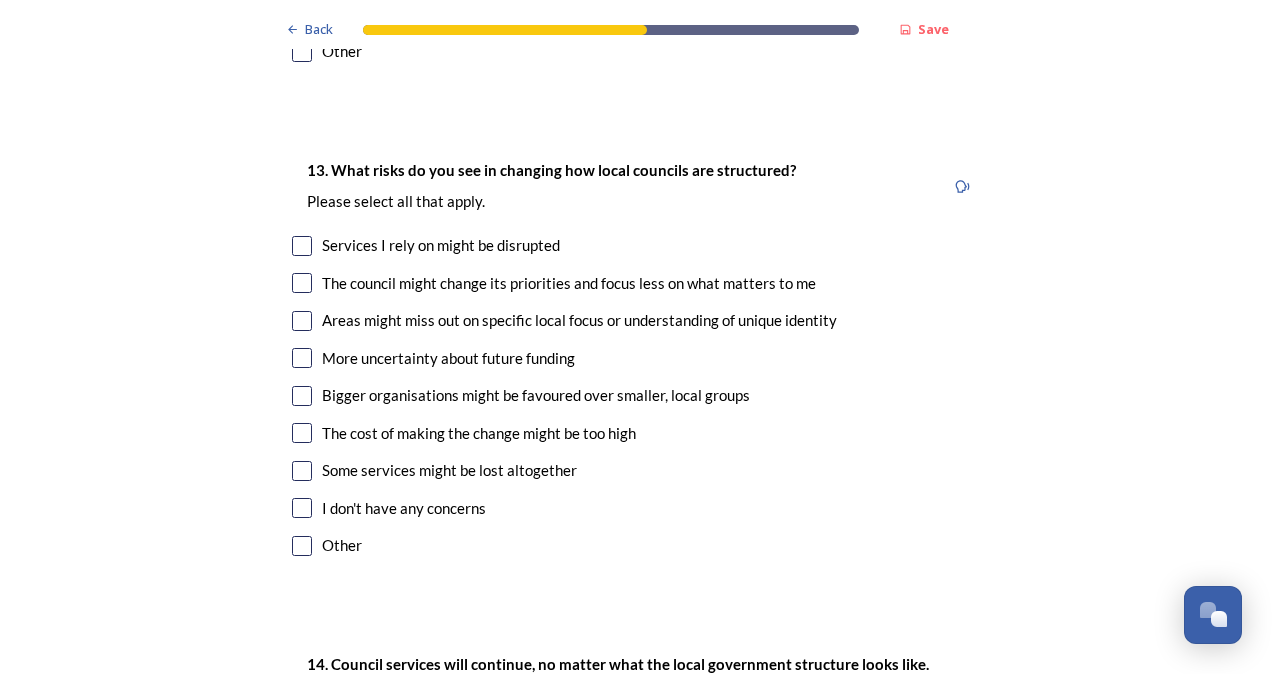 click at bounding box center (302, 321) 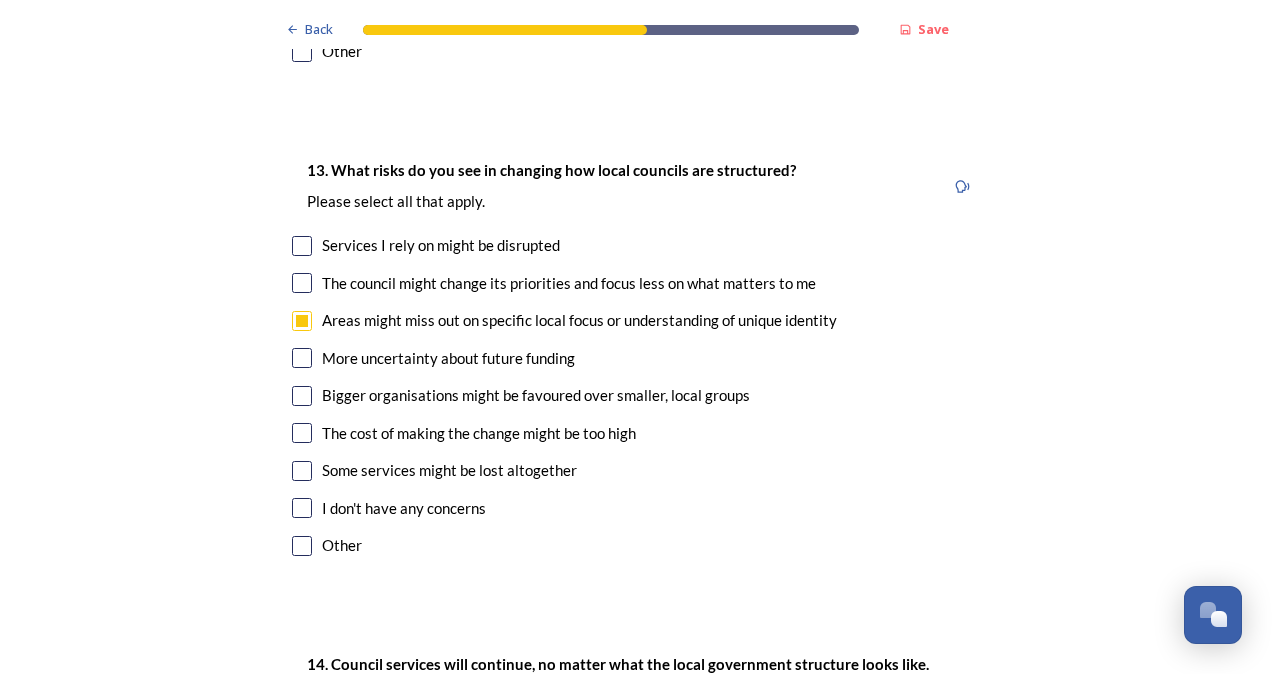 click at bounding box center (302, 396) 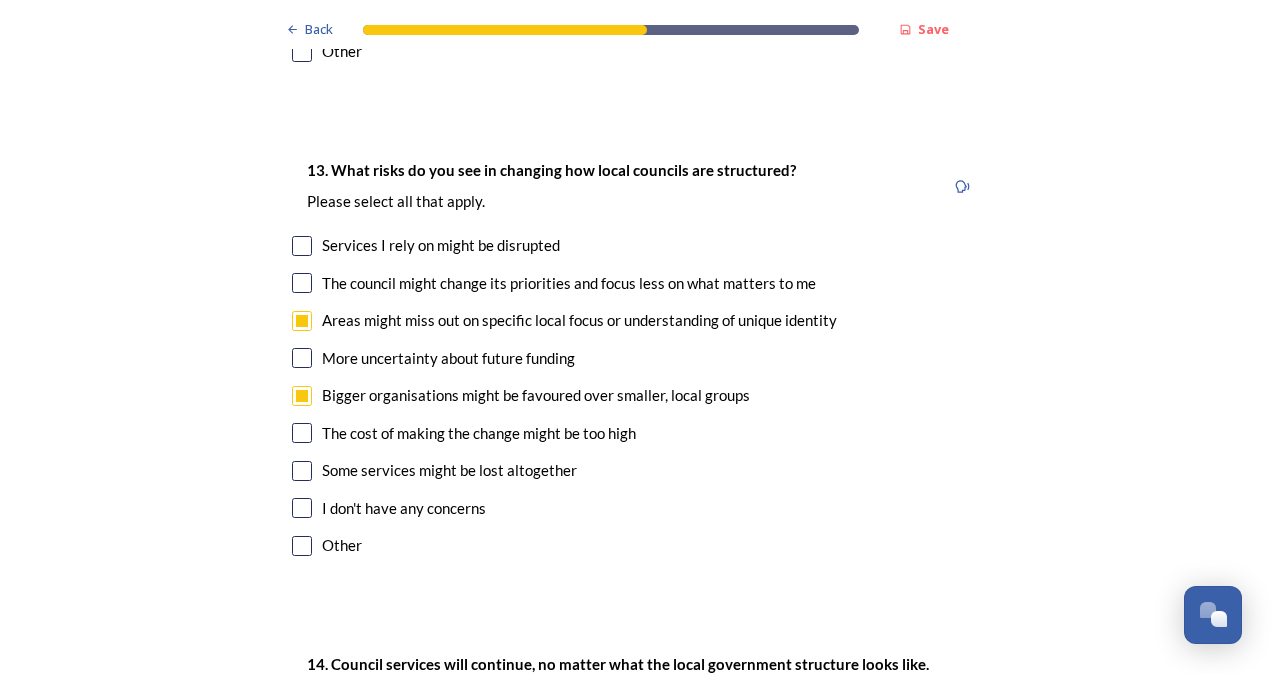 click at bounding box center (302, 471) 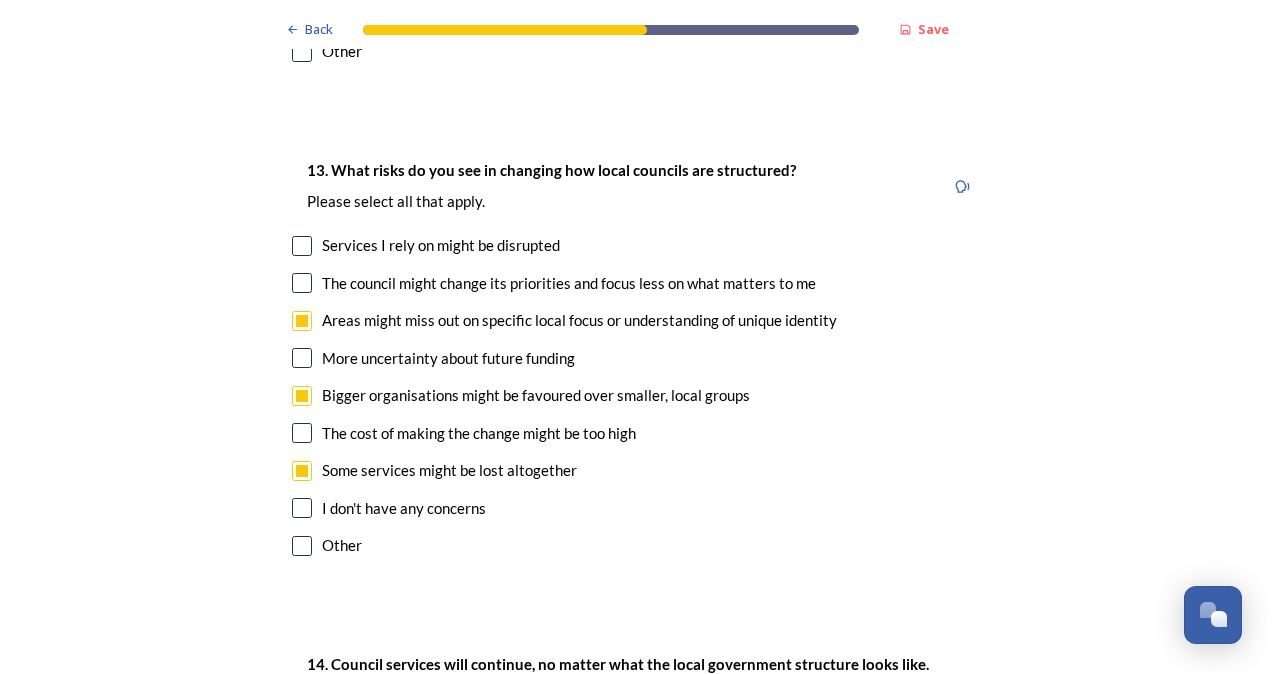 click at bounding box center (302, 246) 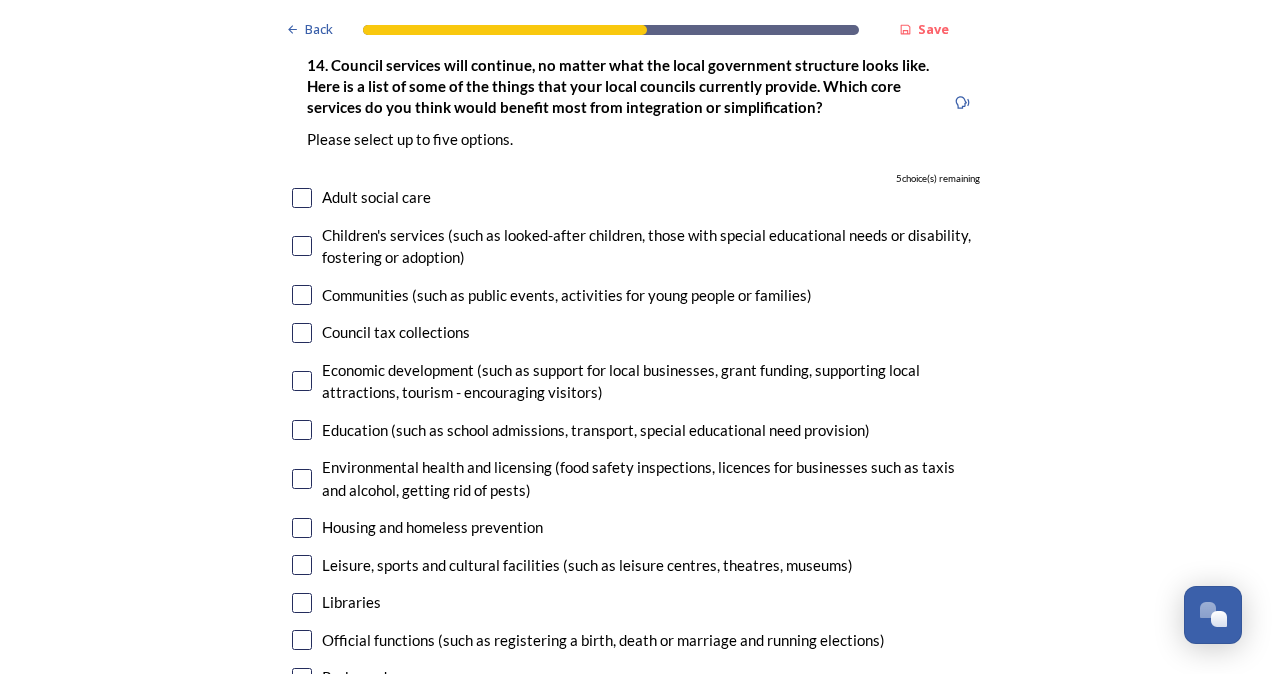 scroll, scrollTop: 4714, scrollLeft: 0, axis: vertical 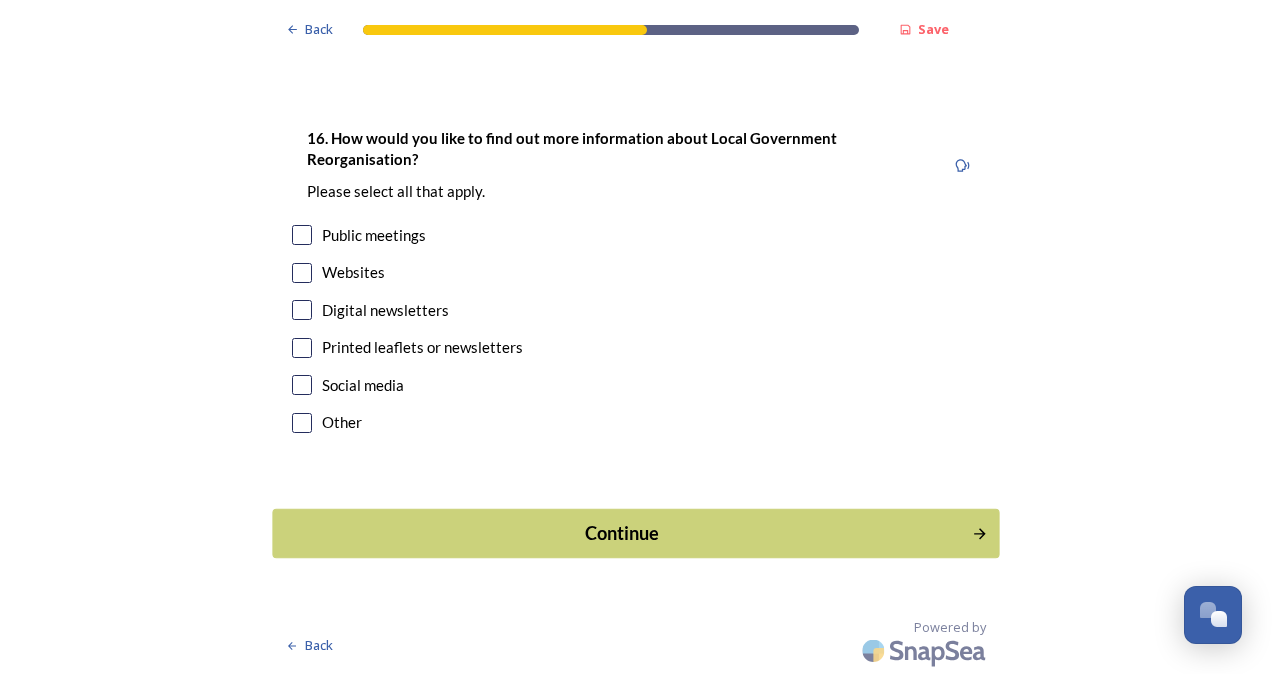 click on "Continue" at bounding box center [622, 533] 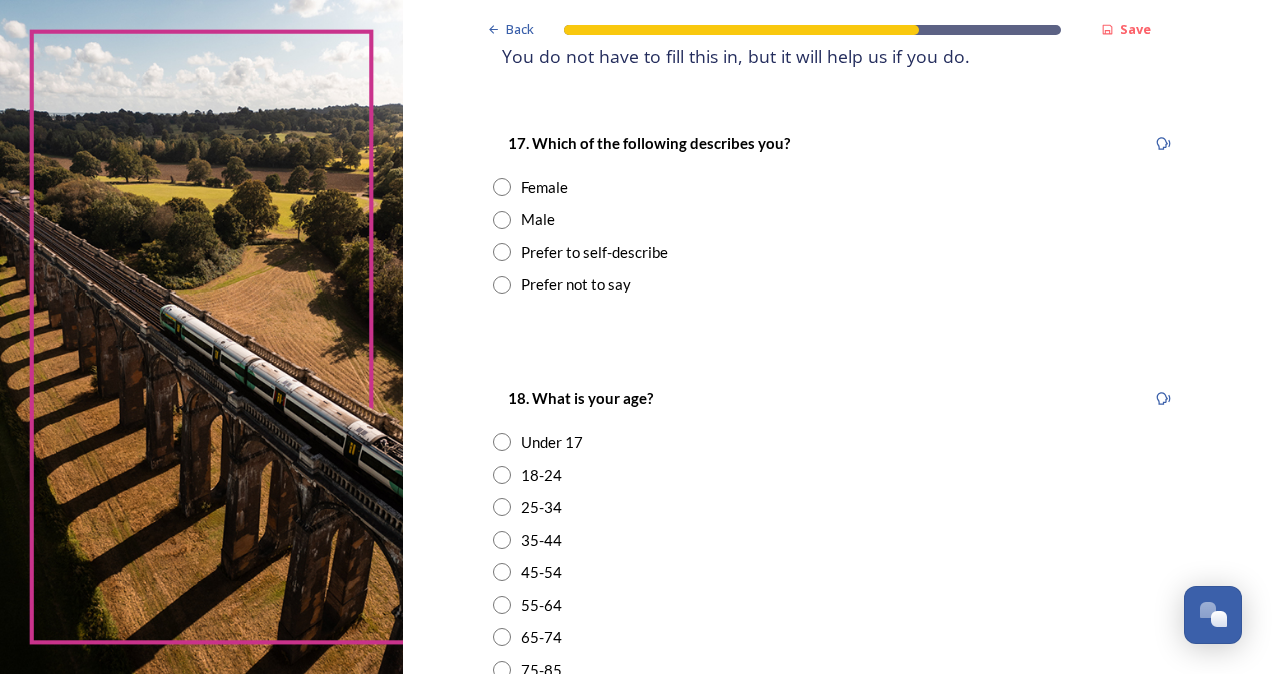 scroll, scrollTop: 400, scrollLeft: 0, axis: vertical 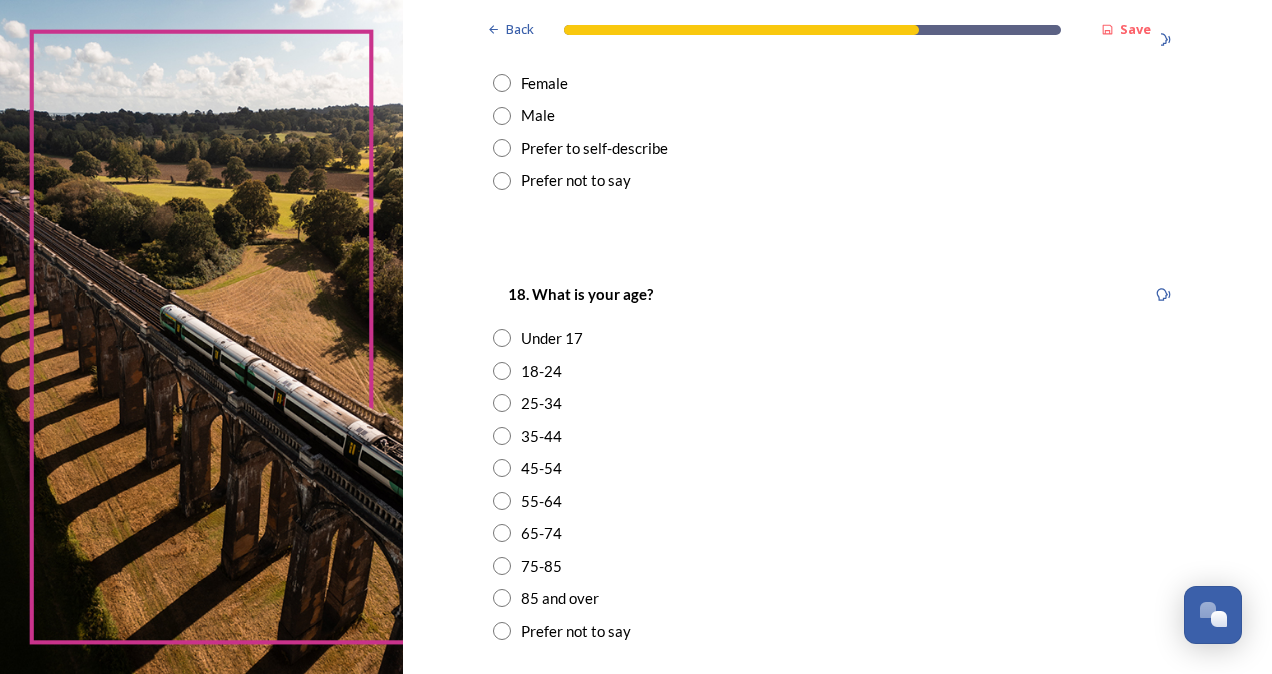 click at bounding box center [502, 83] 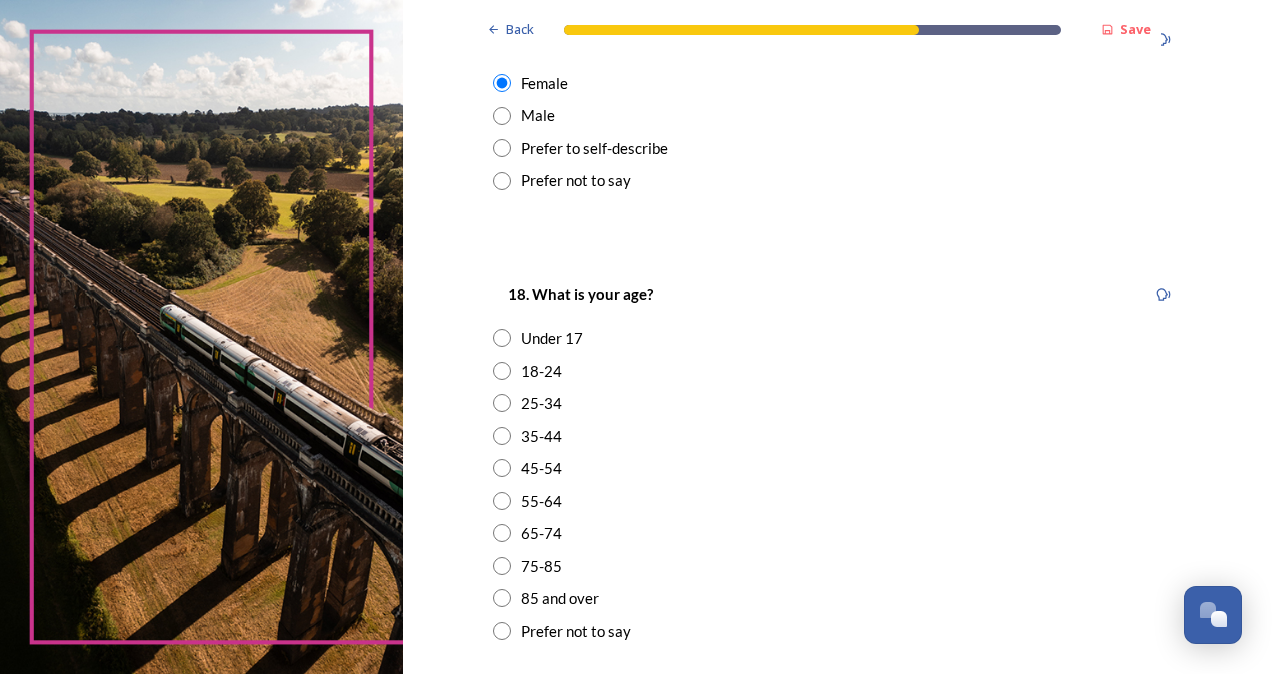 click at bounding box center (502, 566) 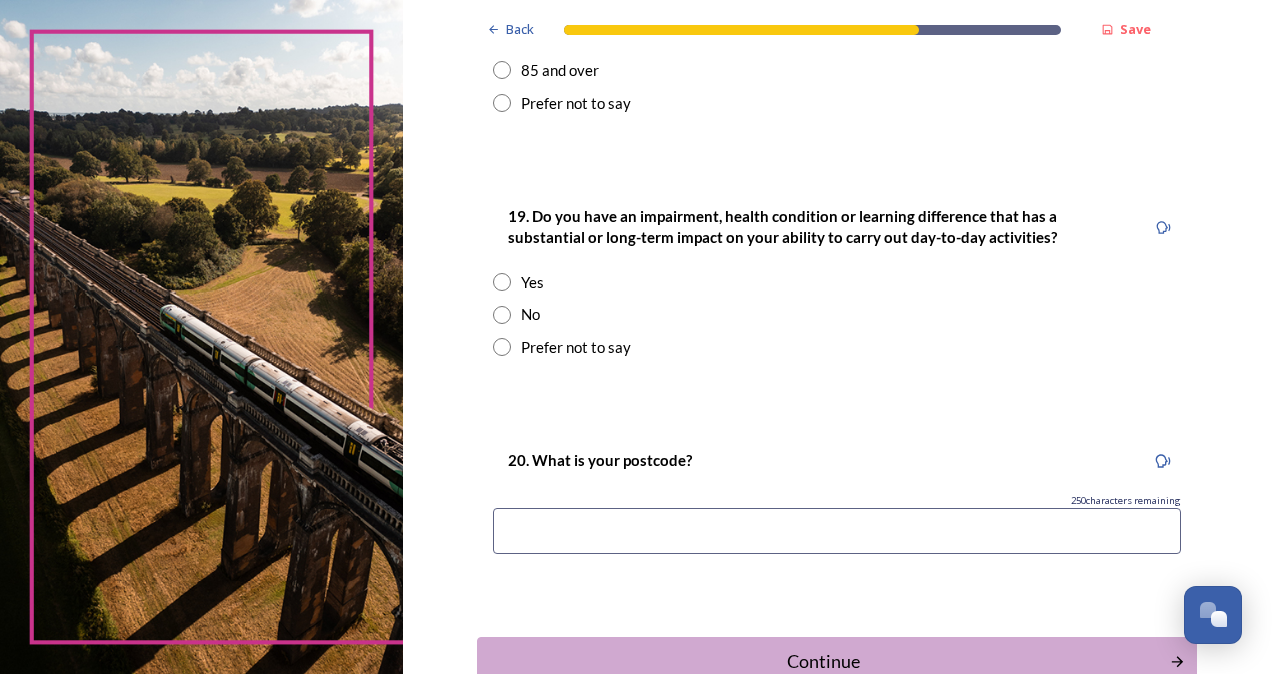scroll, scrollTop: 960, scrollLeft: 0, axis: vertical 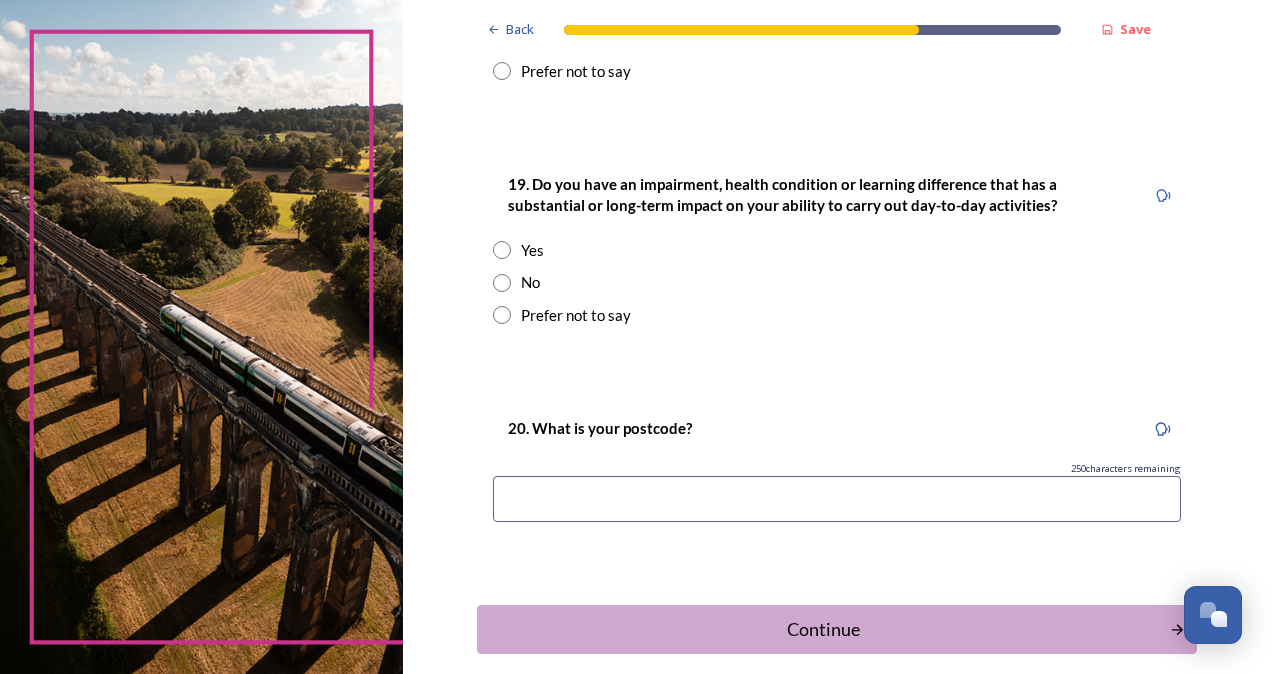 click at bounding box center [502, 250] 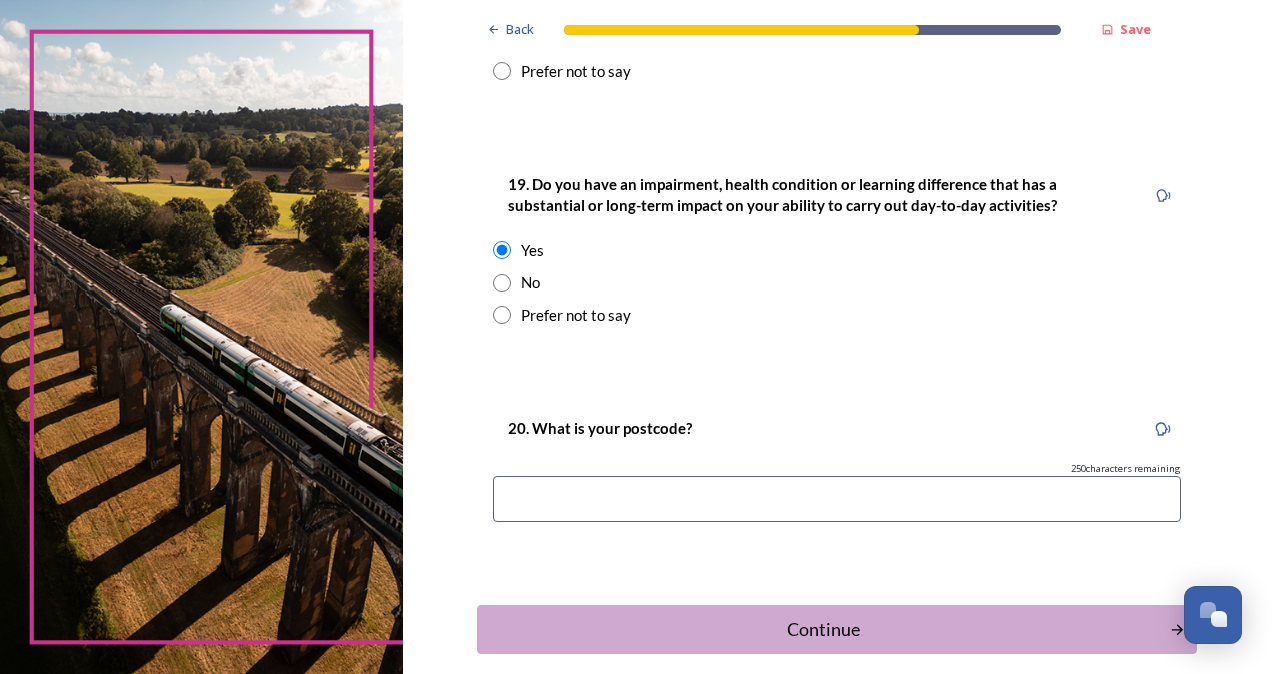click at bounding box center [502, 250] 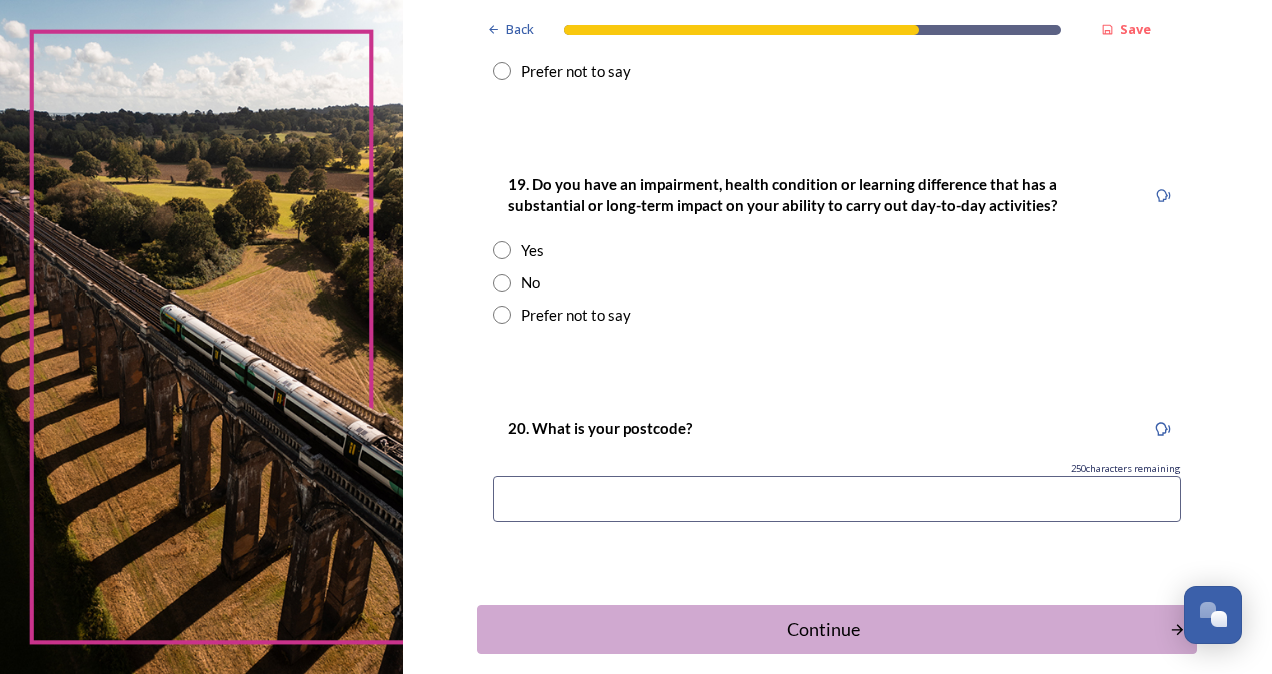 click at bounding box center (502, 250) 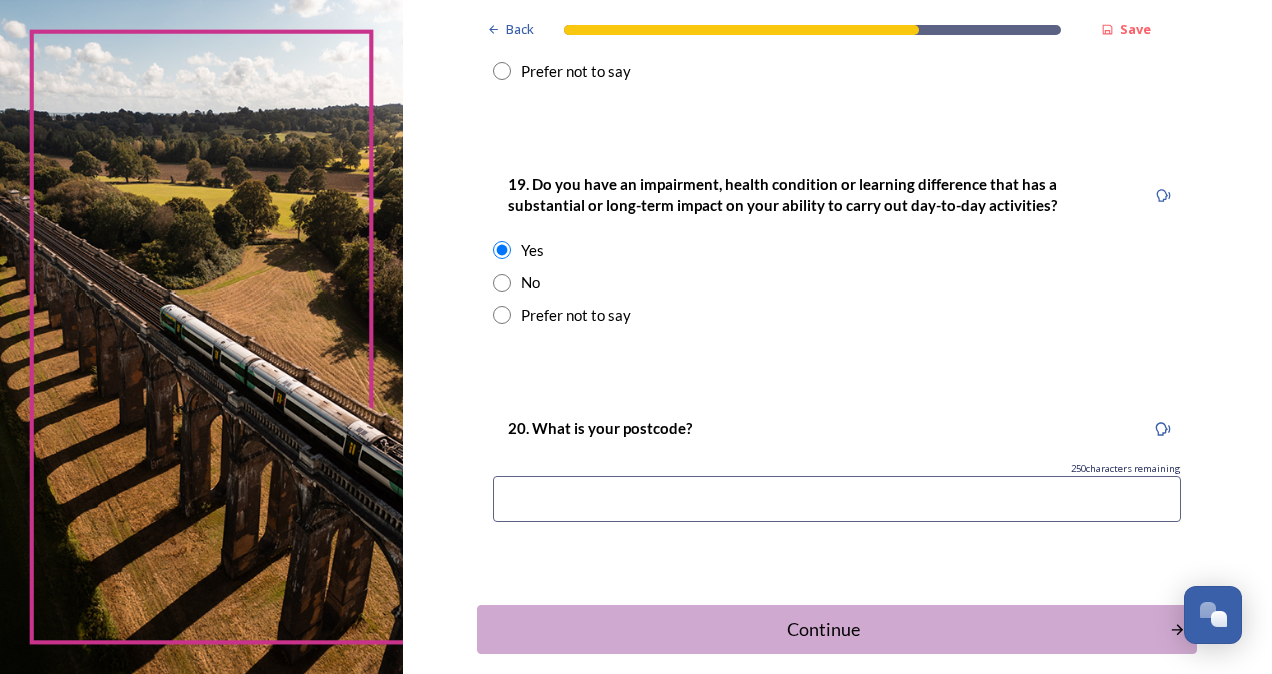 click at bounding box center (502, 250) 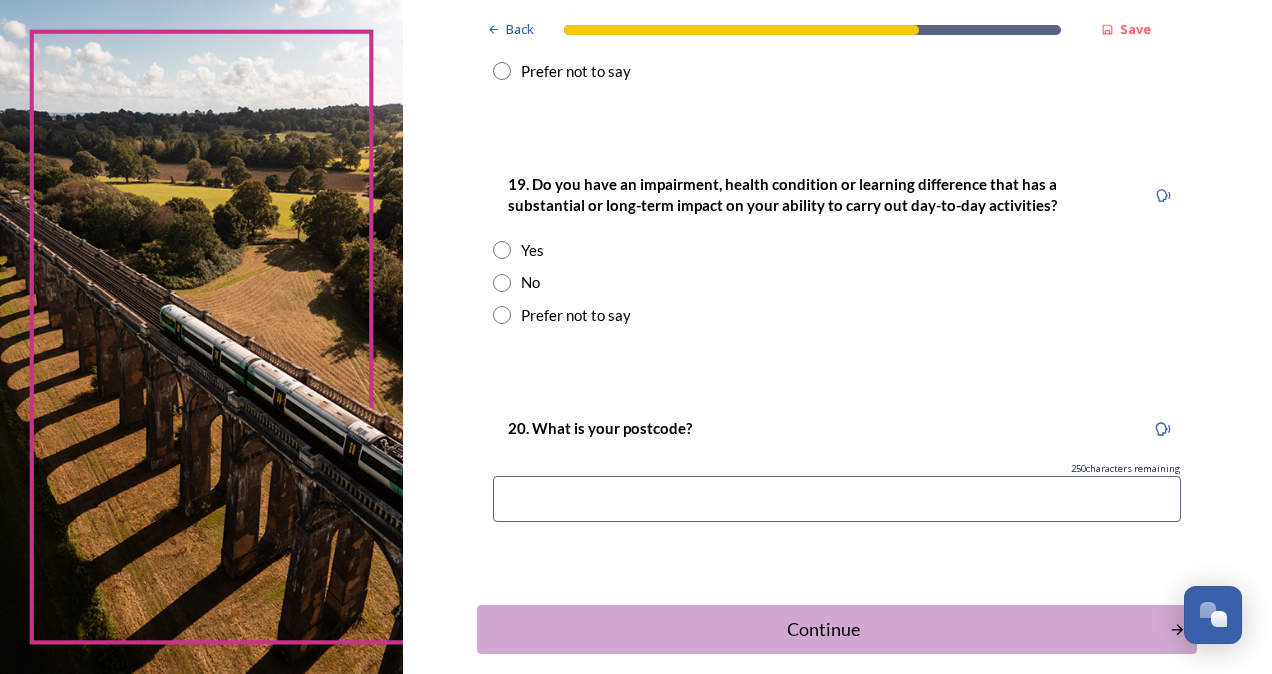 click at bounding box center [502, 250] 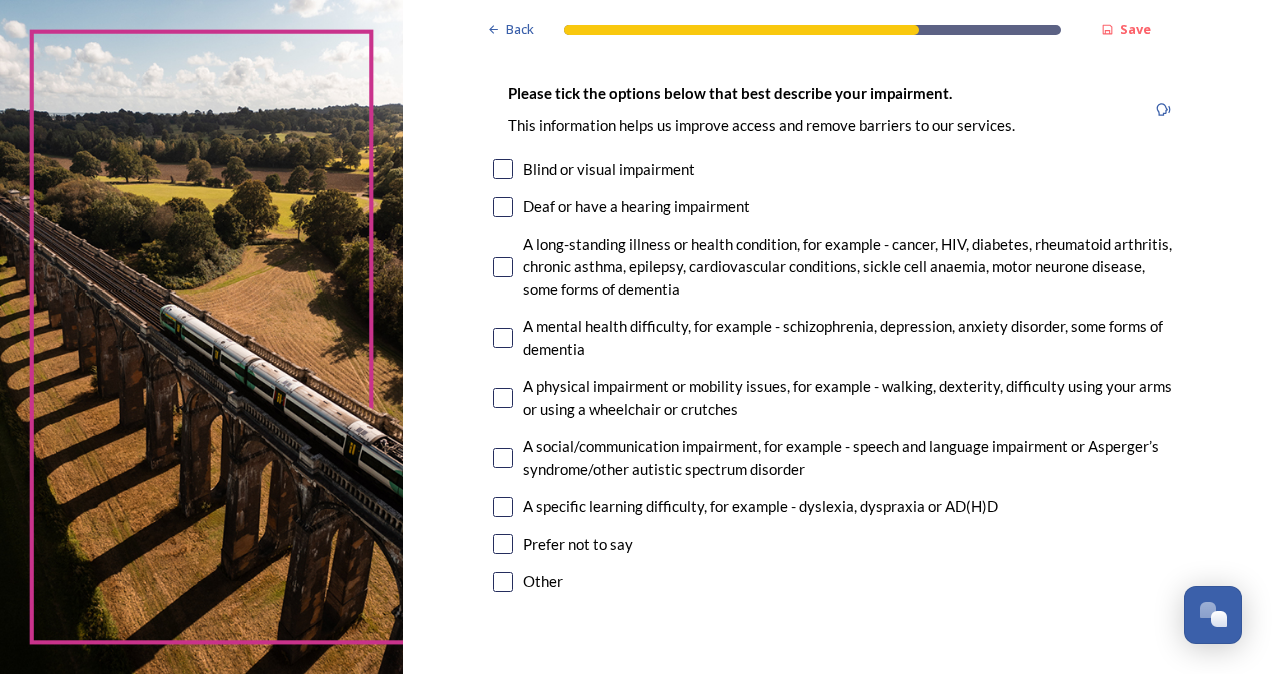 scroll, scrollTop: 1360, scrollLeft: 0, axis: vertical 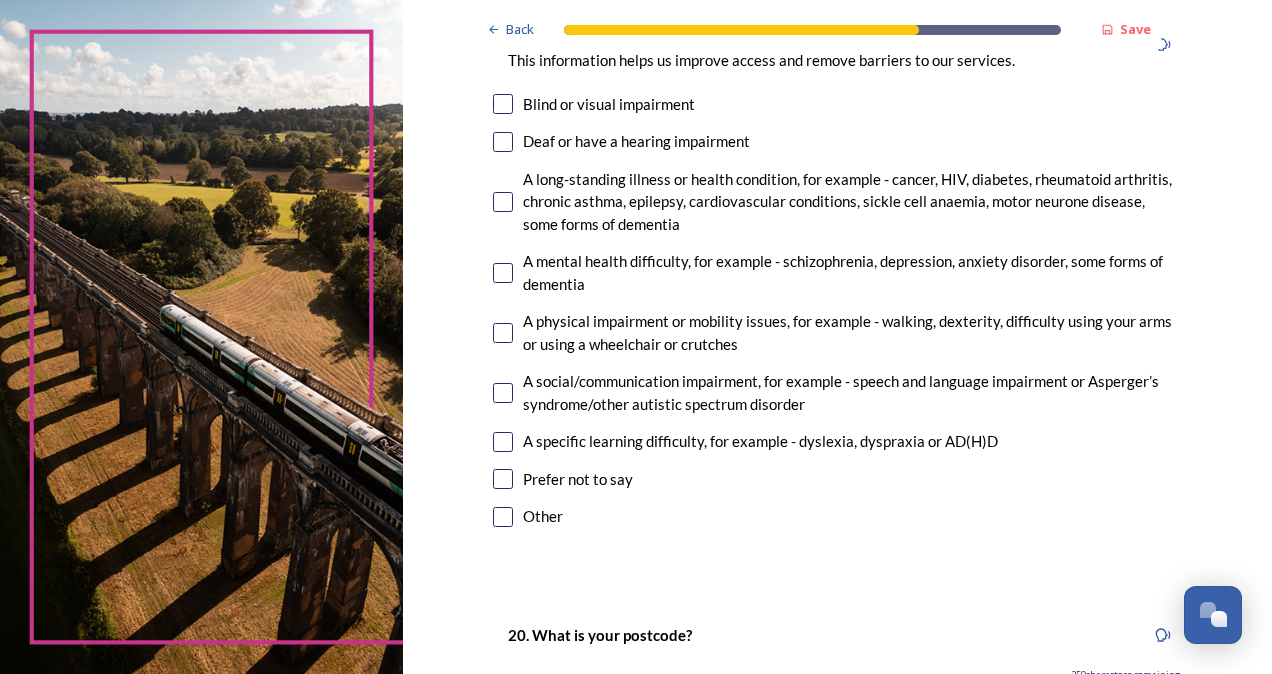 click at bounding box center (503, 333) 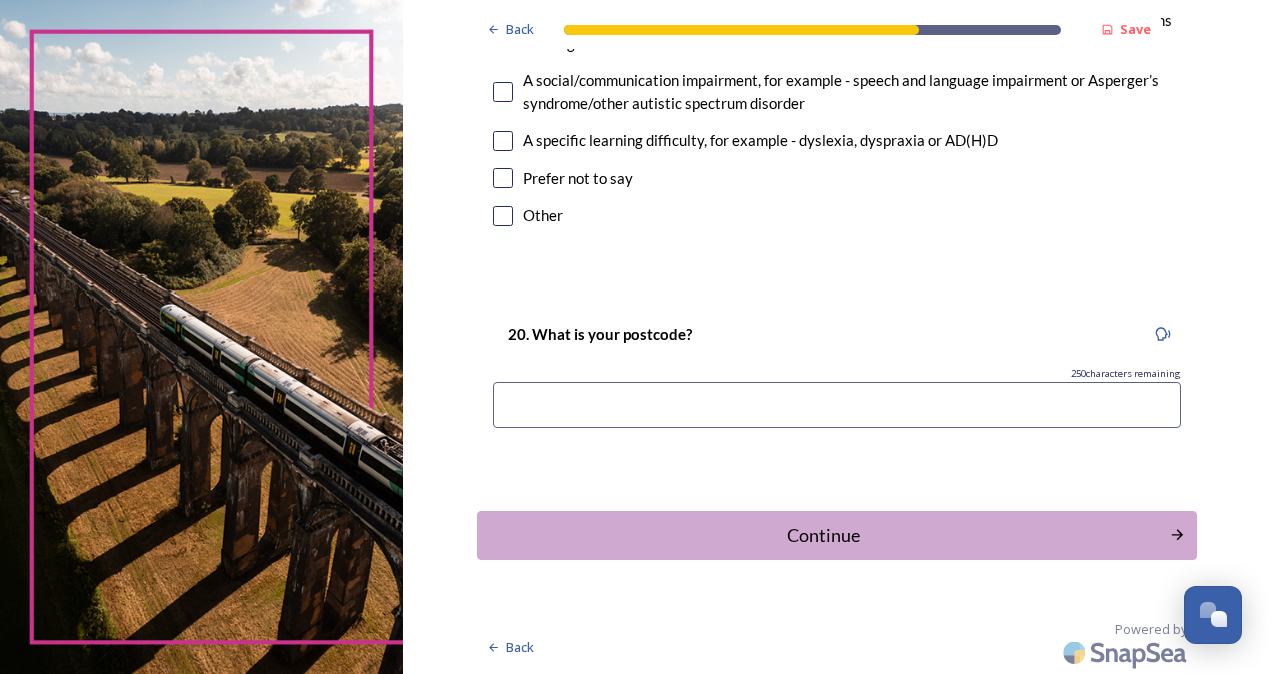 scroll, scrollTop: 1663, scrollLeft: 0, axis: vertical 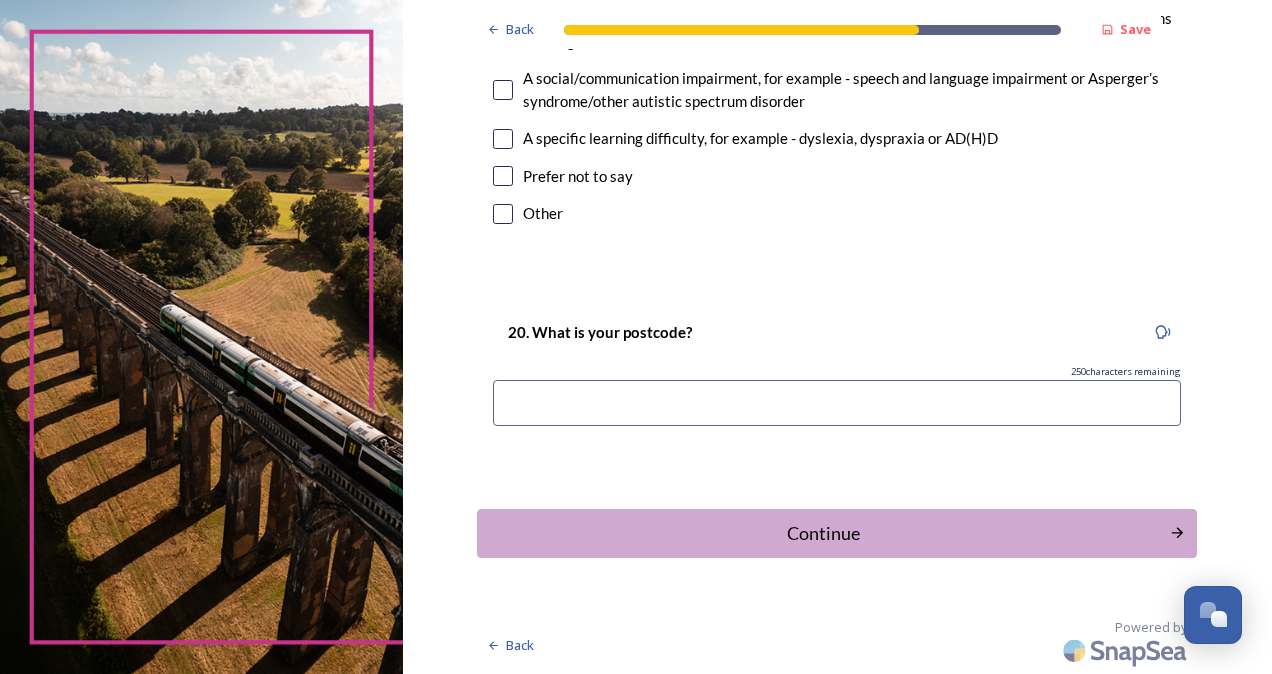 click at bounding box center (837, 403) 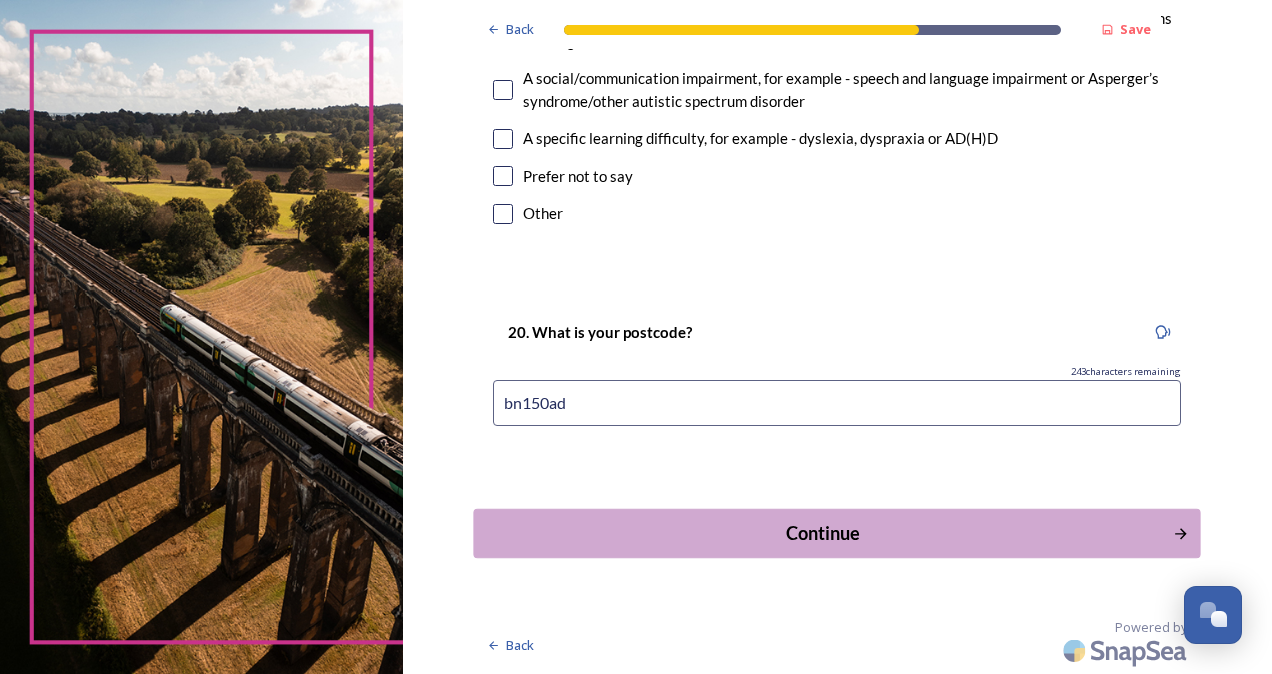 type on "bn150ad" 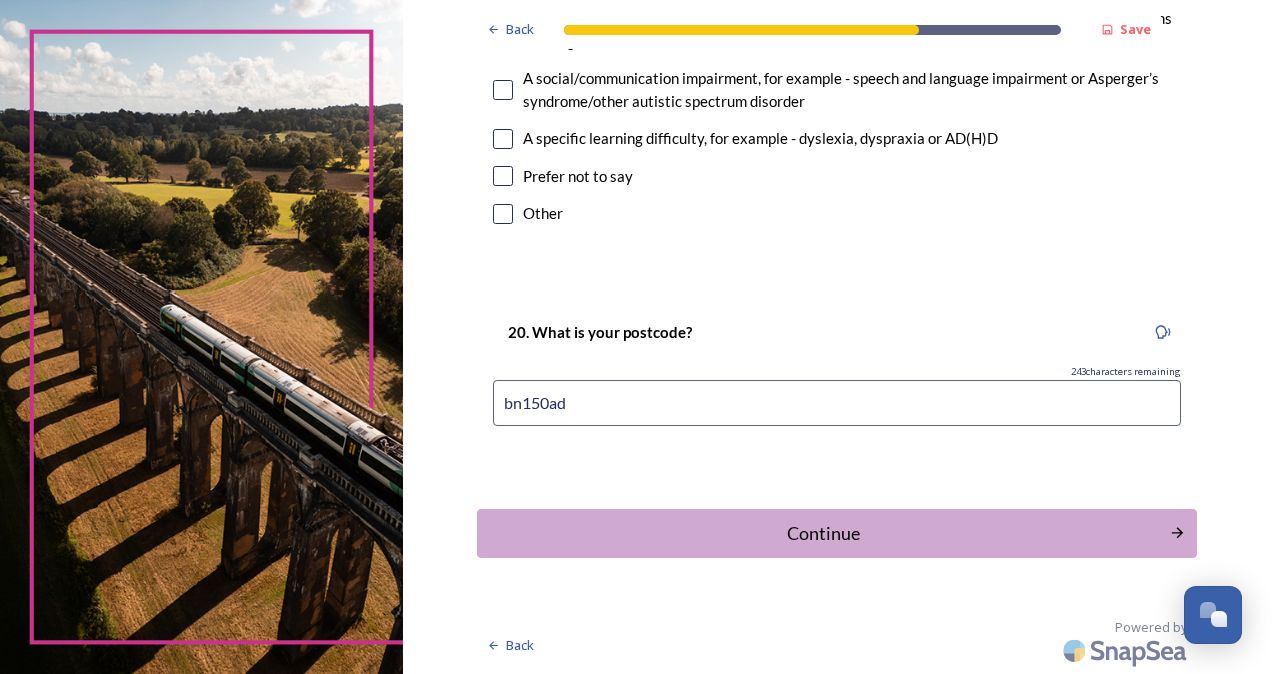 click on "Continue" at bounding box center [823, 533] 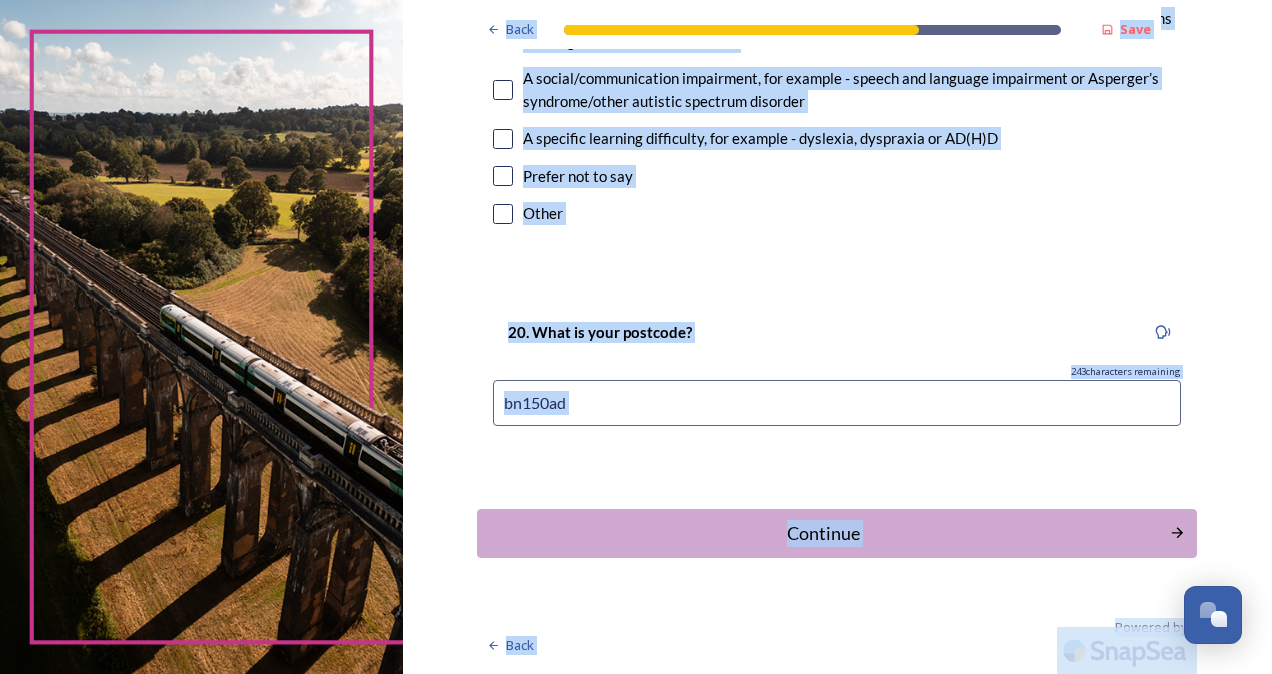 click on "Back Save About you We would now like to know a little more about you. This will not identify you as an individual, this survey is anonymous, but any information that you share will be treated in the strictest confidence and will be used only to helps us make sure we are getting representation from all areas and help us to improve our services.  ﻿You do not have to fill this in, but it will help us if you do. 17. Which of the following describes you?  Female Male Prefer to self-describe Prefer not to say 18. What is your age? Under 17 18-24 25-34 35-44 45-54 55-64 65-74 75-85 85 and over Prefer not to say 19. Do you have an impairment, health condition or learning difference that has a substantial or long-term impact on your ability to carry out day-to-day activities? Yes No Prefer not to say Please tick the options below that best describe your impairment. This information helps us improve access and remove barriers to our services.  Blind or visual impairment Deaf or have a hearing impairment Other 243" at bounding box center [837, 337] 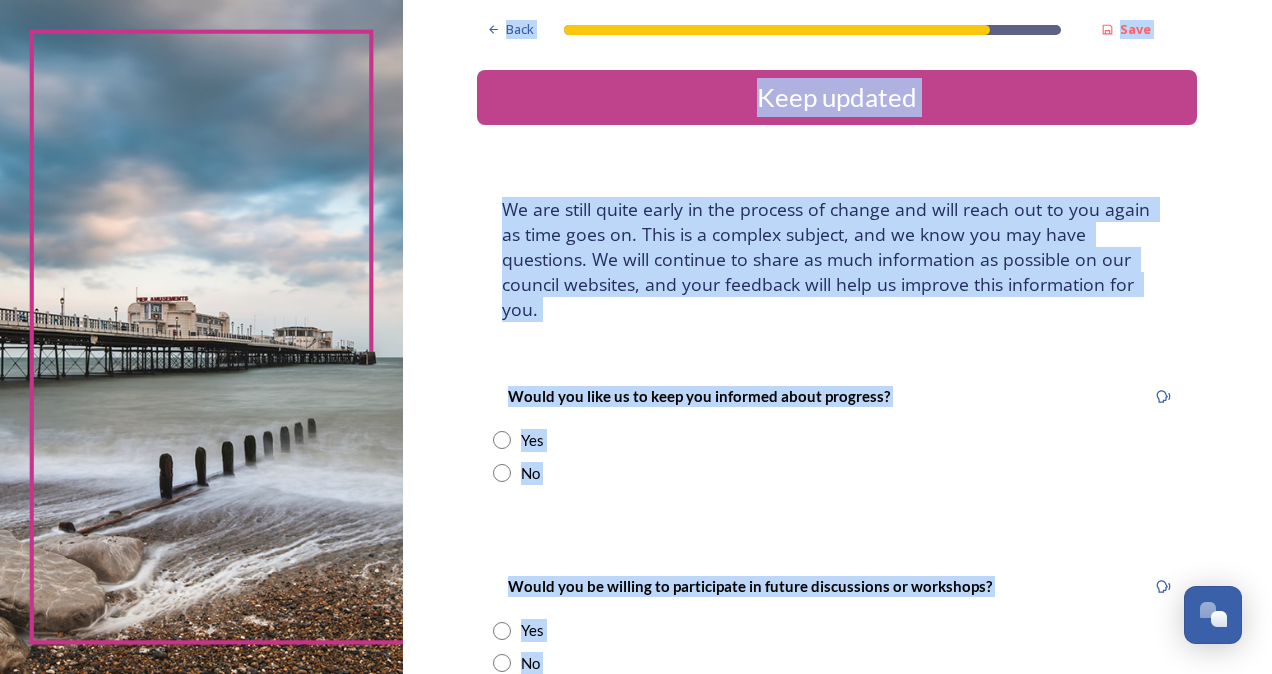 click on "Back Save Keep updated We are still quite early in the process of change and will reach out to you again as time goes on. This is a complex subject, and we know you may have questions. We will continue to share as much information as possible on our council websites, and your feedback will help us improve this information for you. Would you like us to keep you informed about progress? Yes No Would you be willing to participate in future discussions or workshops? Yes No Submit your survey responses   Back Powered by" at bounding box center (837, 454) 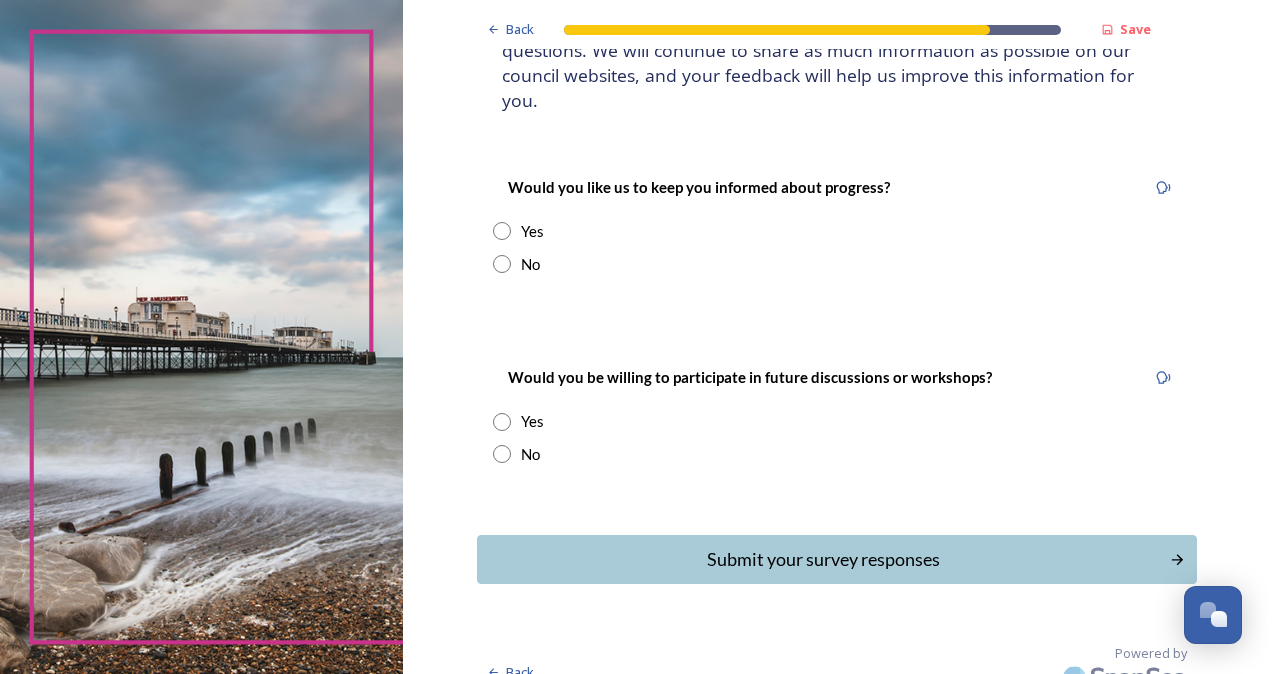 scroll, scrollTop: 210, scrollLeft: 0, axis: vertical 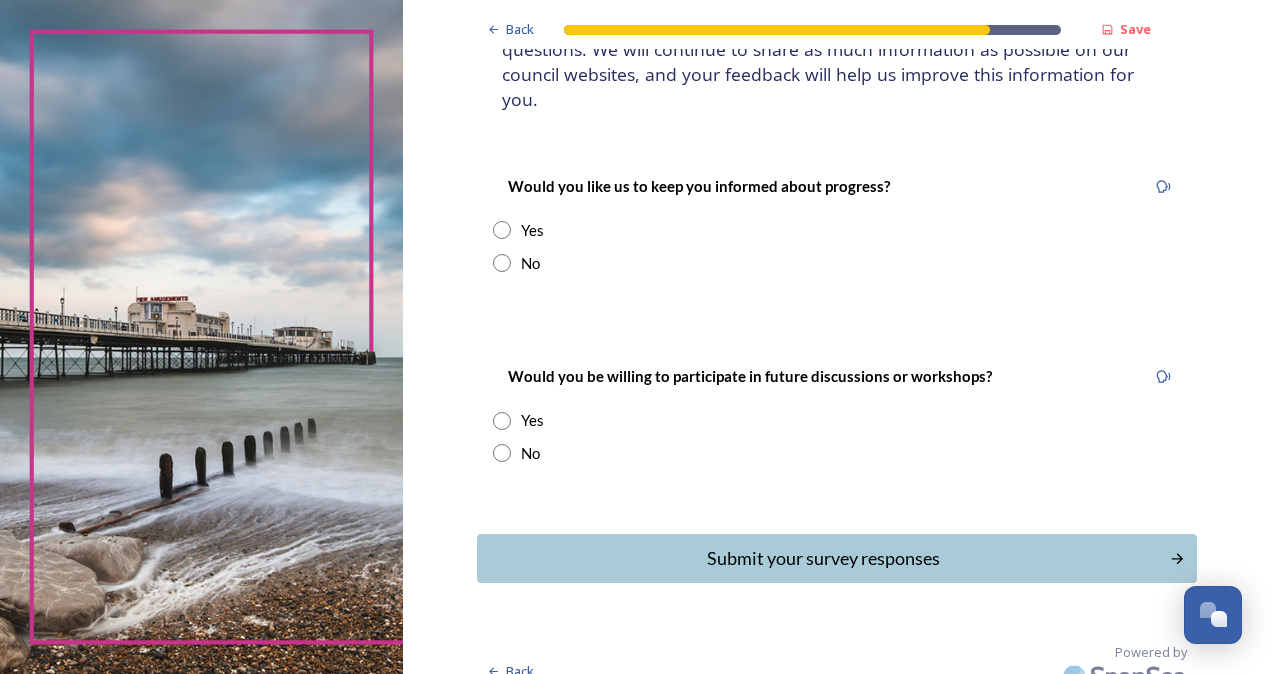 click at bounding box center (502, 230) 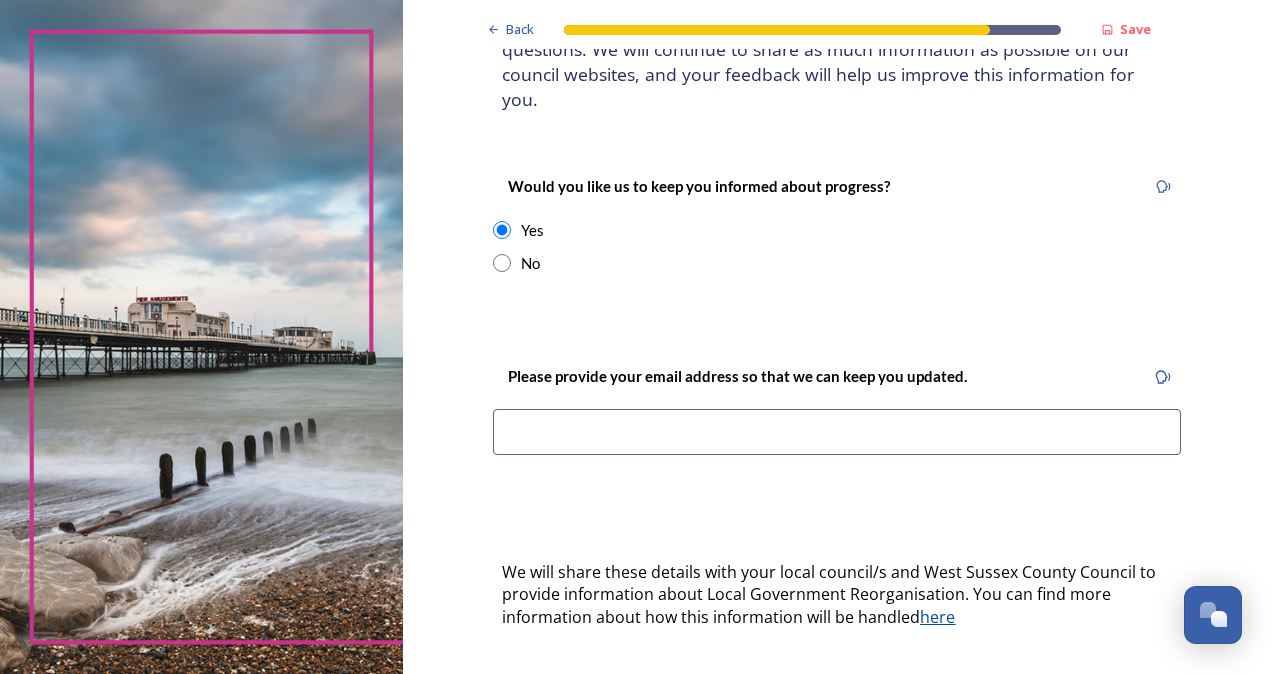 click at bounding box center [502, 263] 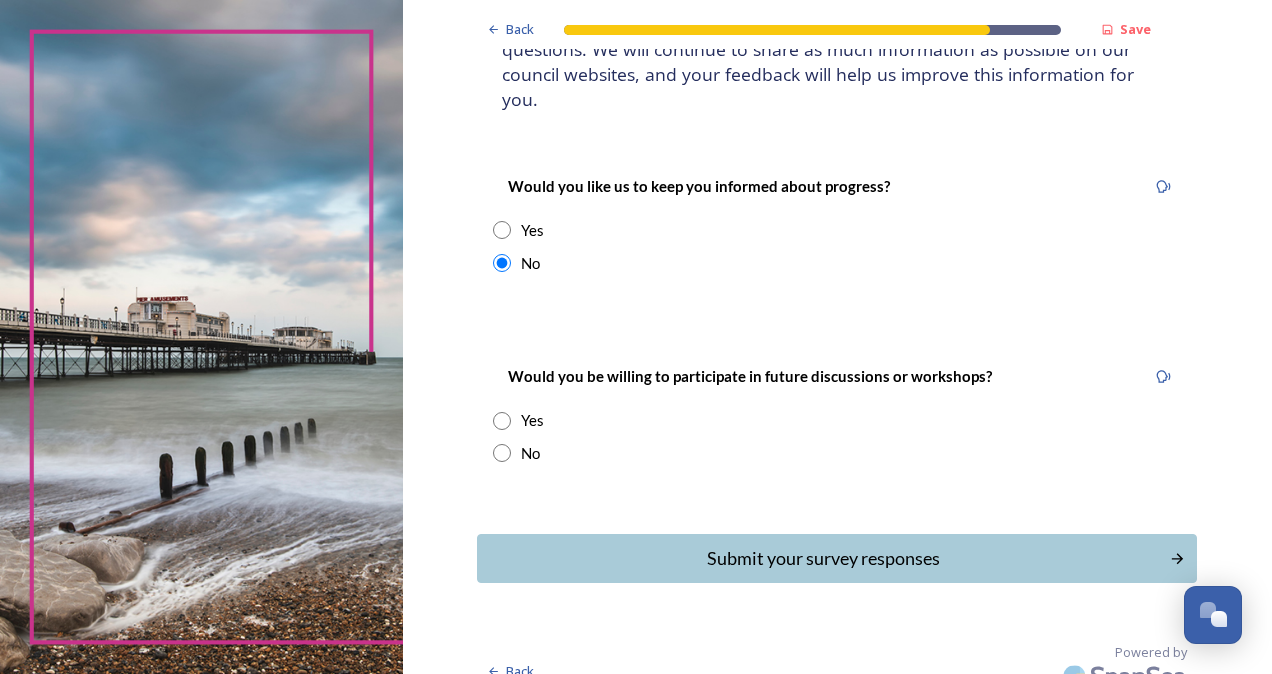 click at bounding box center [502, 453] 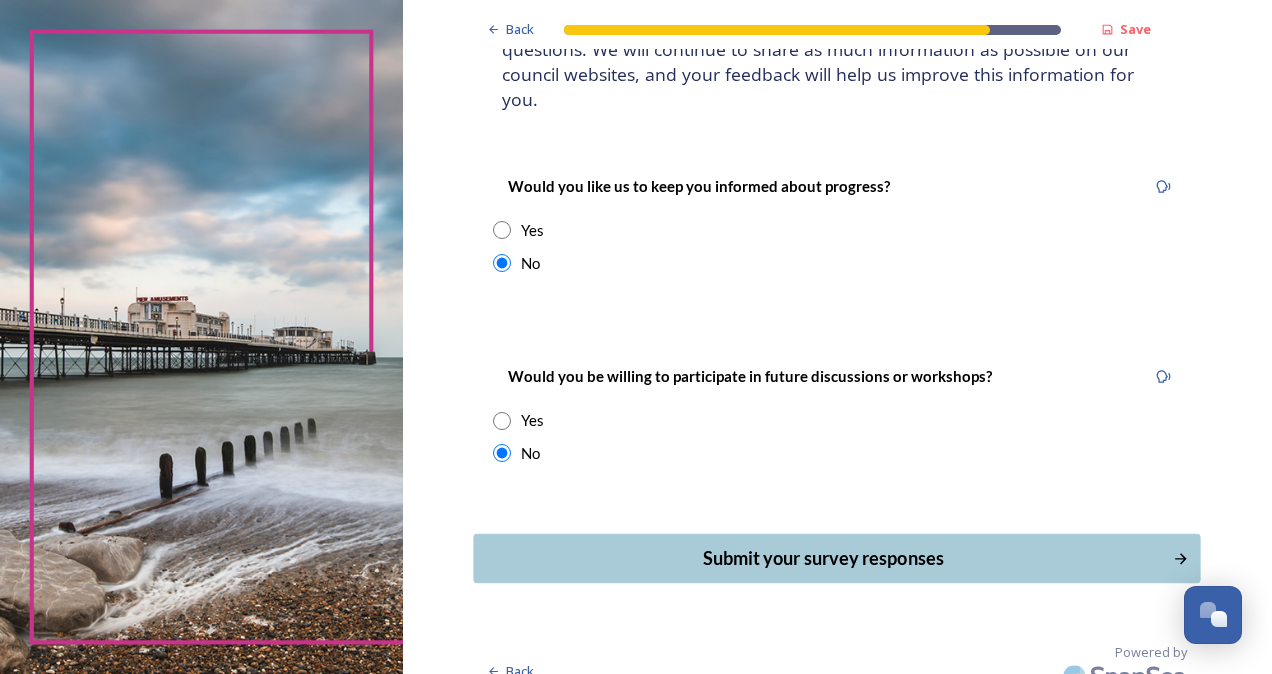click on "Submit your survey responses" at bounding box center [823, 558] 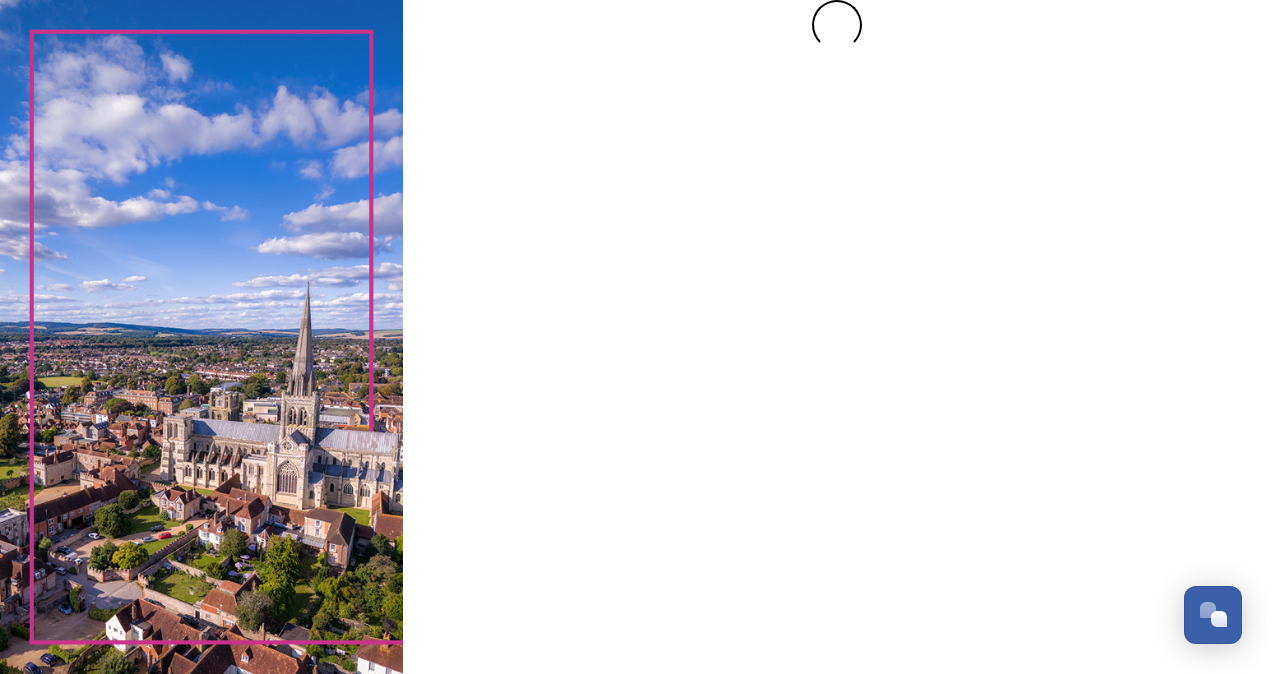 scroll, scrollTop: 0, scrollLeft: 0, axis: both 